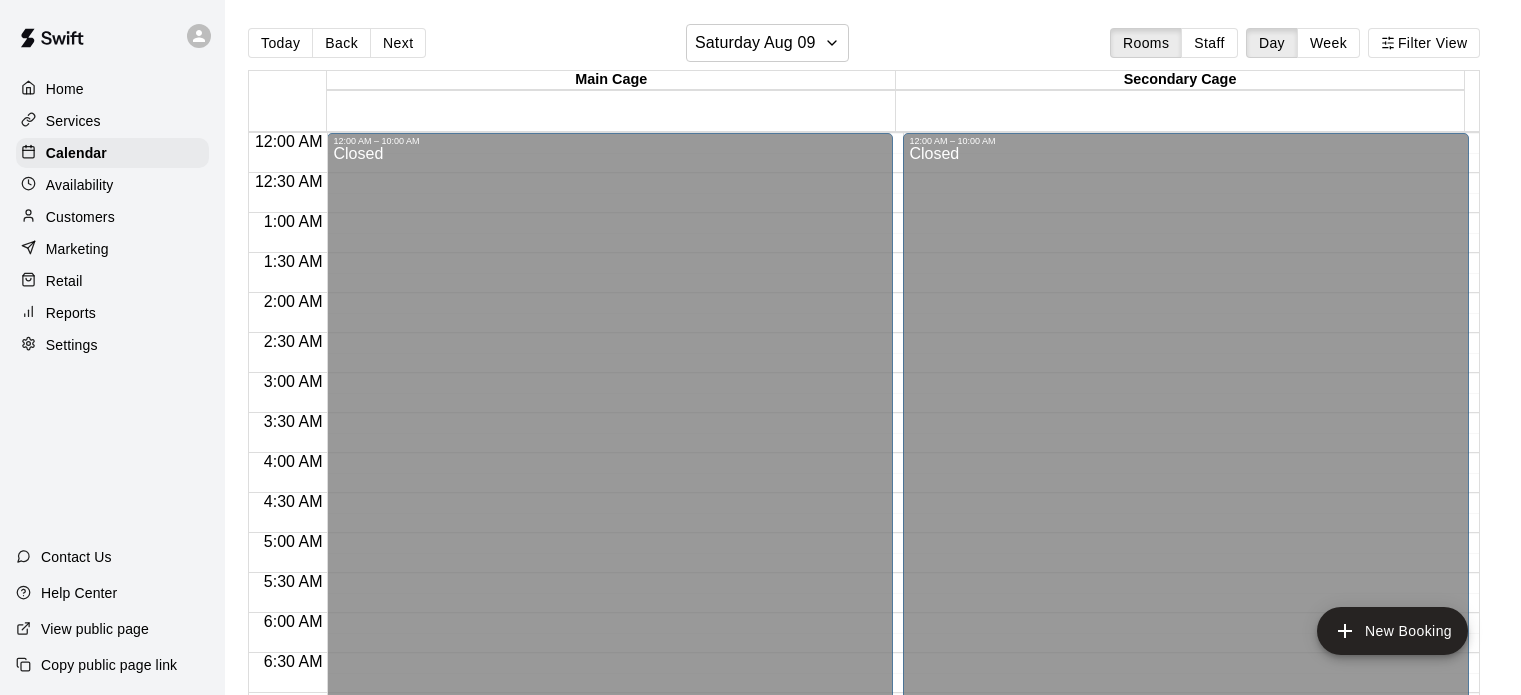 scroll, scrollTop: 0, scrollLeft: 0, axis: both 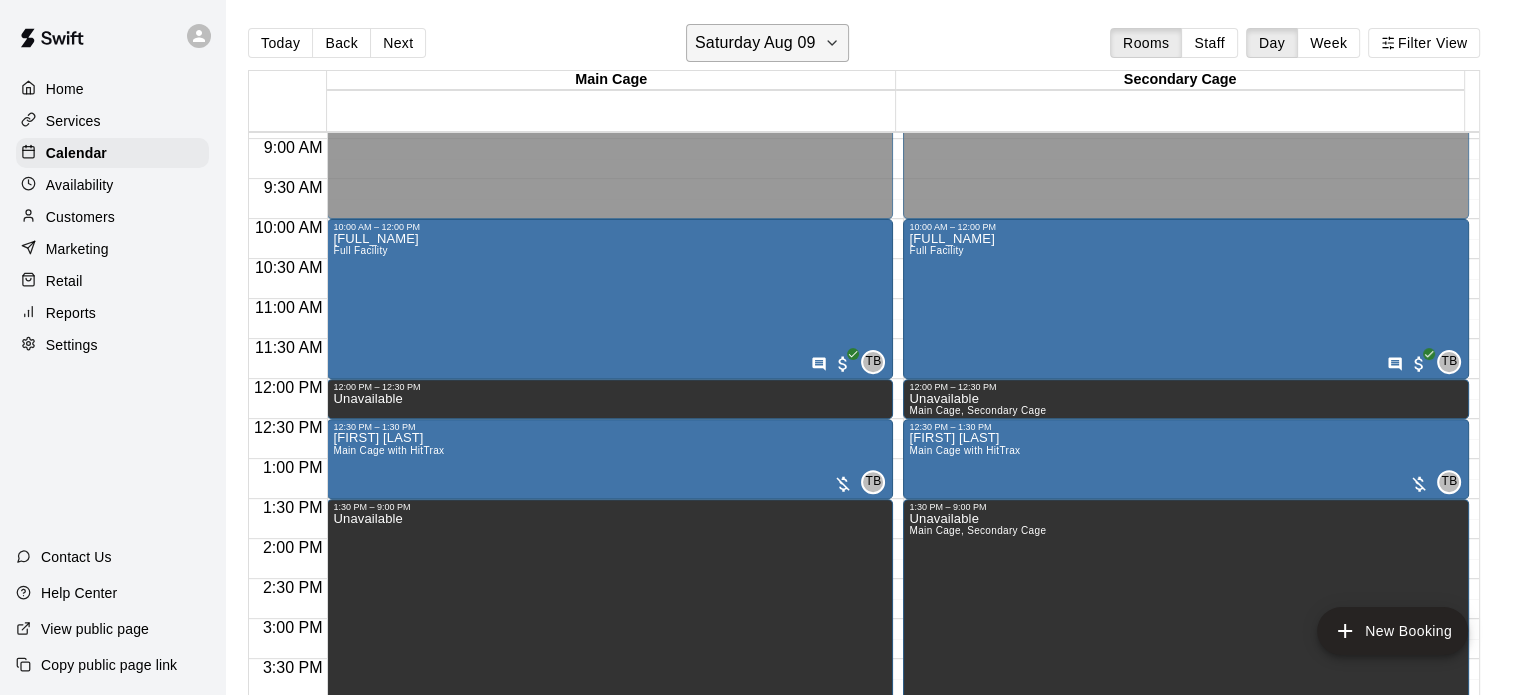 click on "Saturday Aug 09" at bounding box center [755, 43] 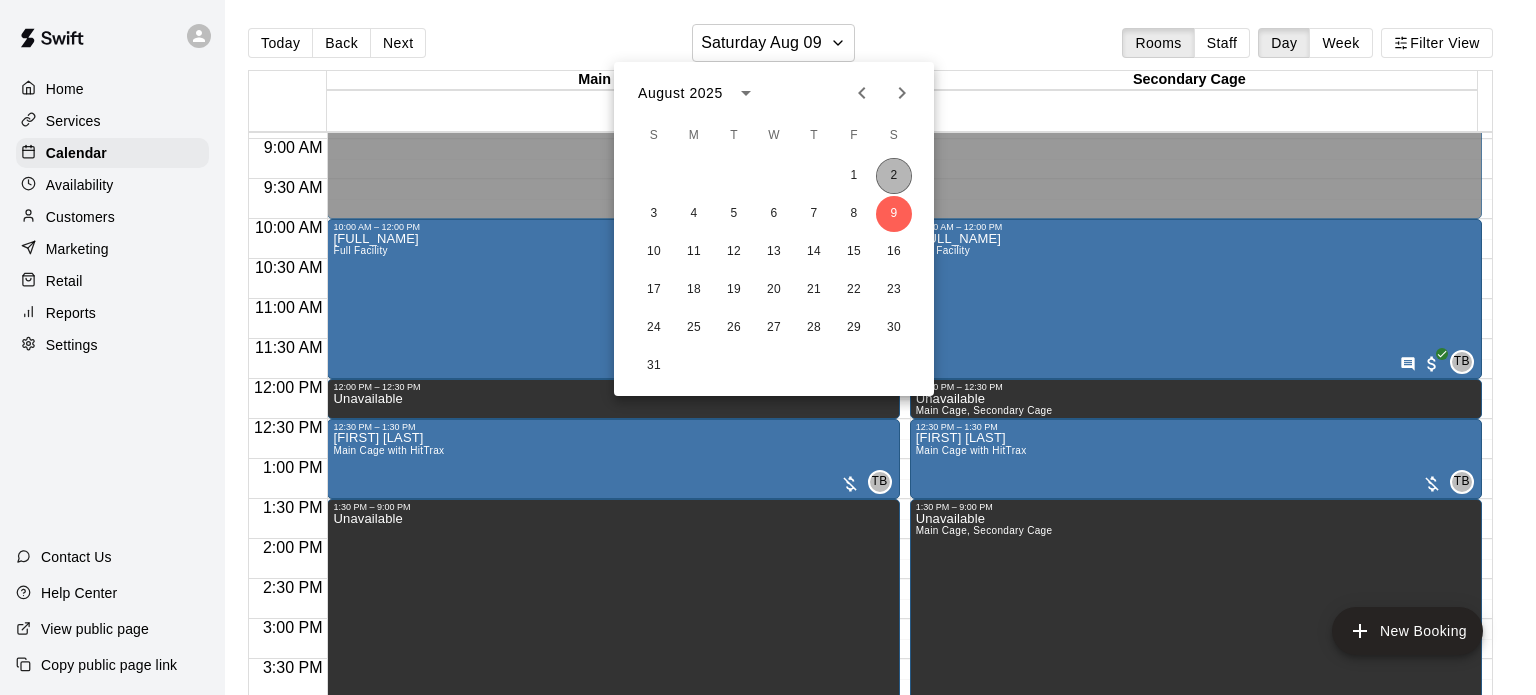 click on "2" at bounding box center [894, 176] 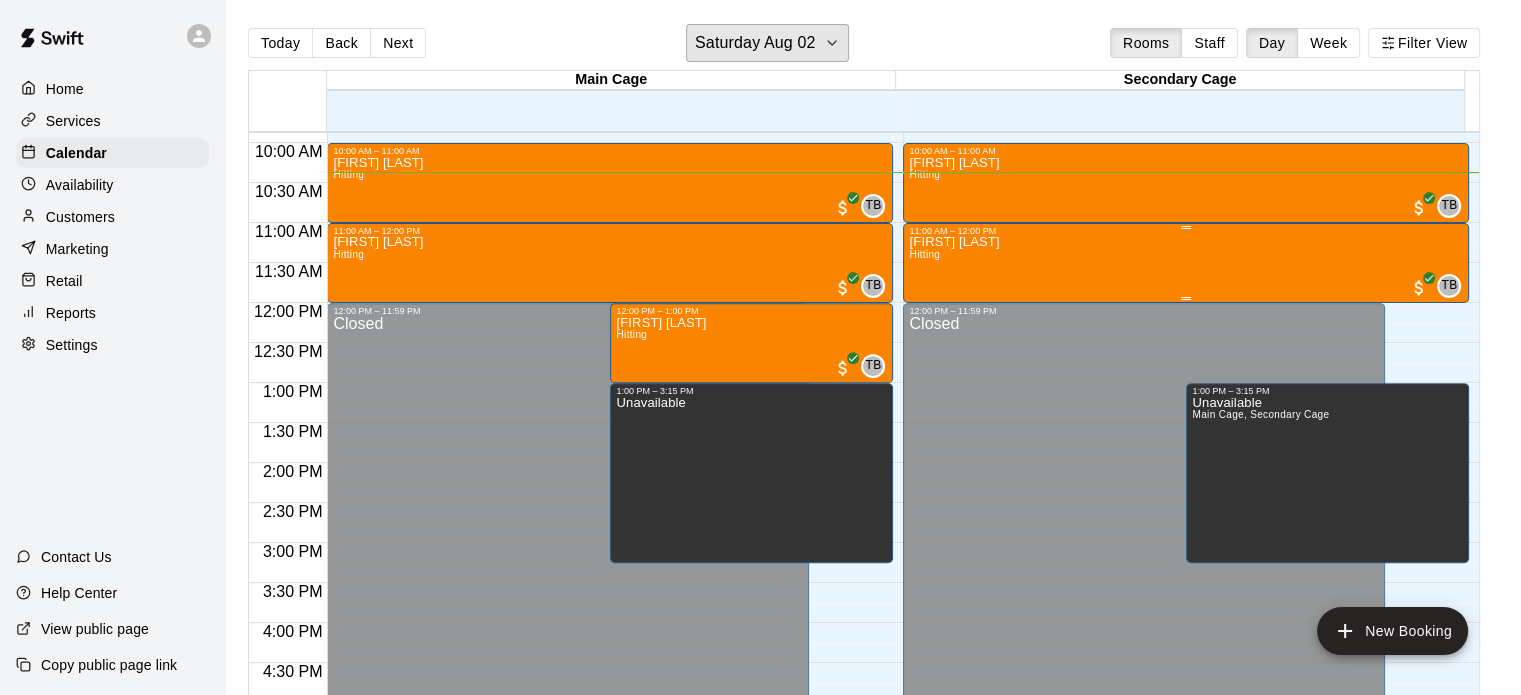 scroll, scrollTop: 823, scrollLeft: 0, axis: vertical 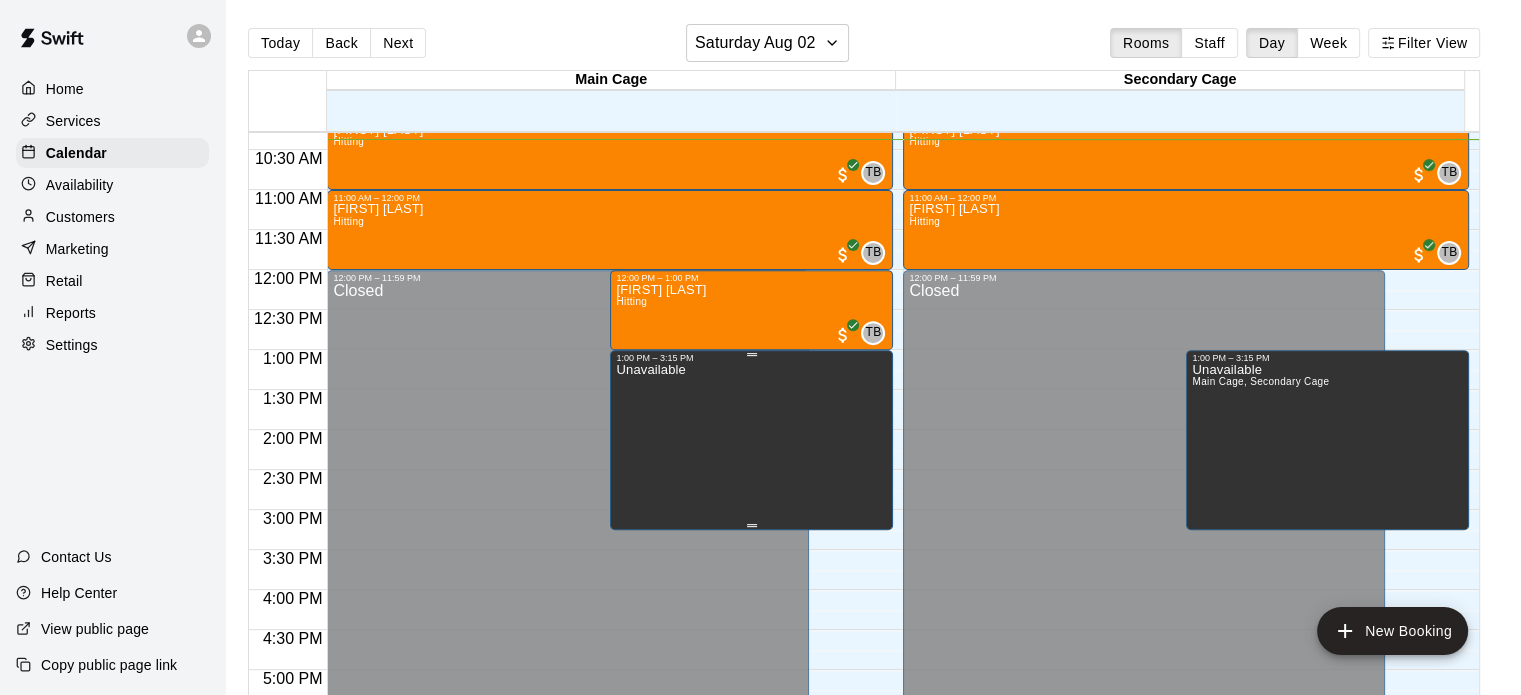 click on "Unavailable" at bounding box center (751, 710) 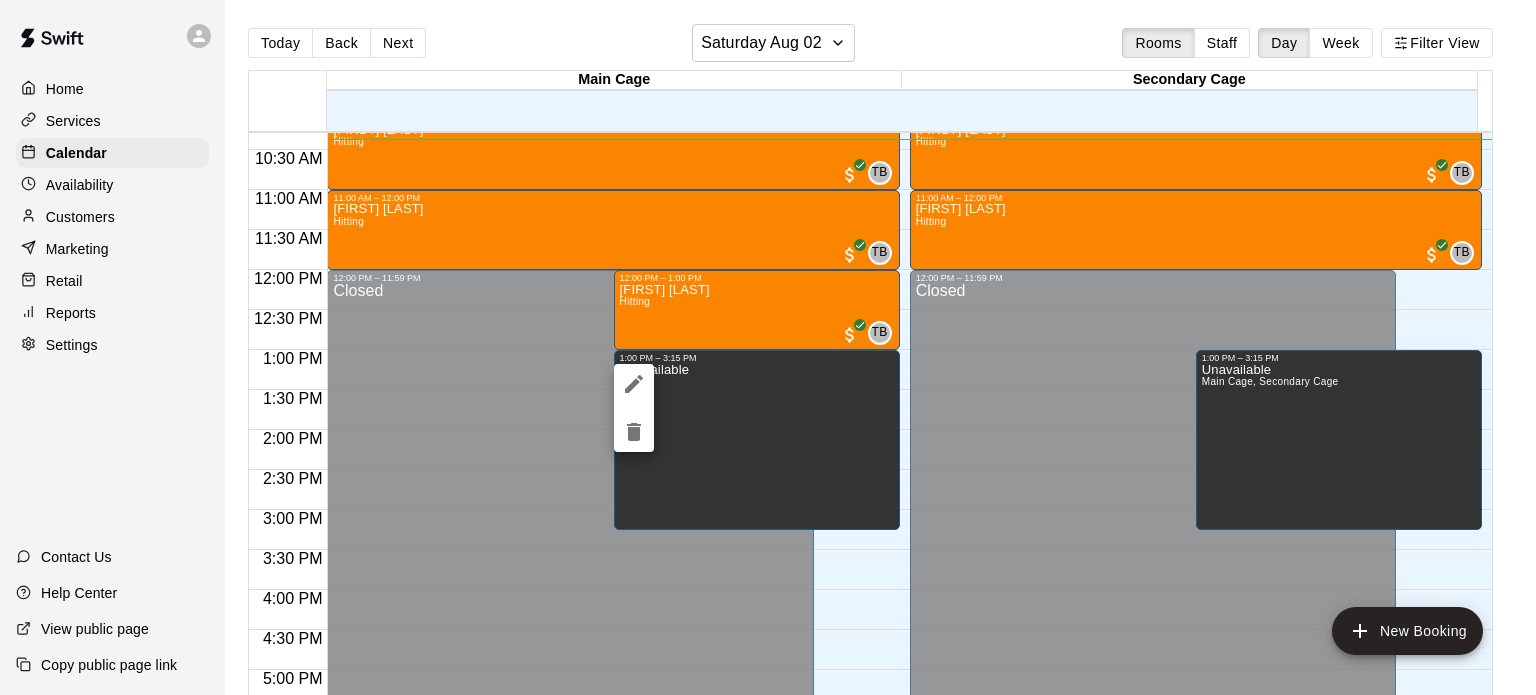 click at bounding box center [768, 347] 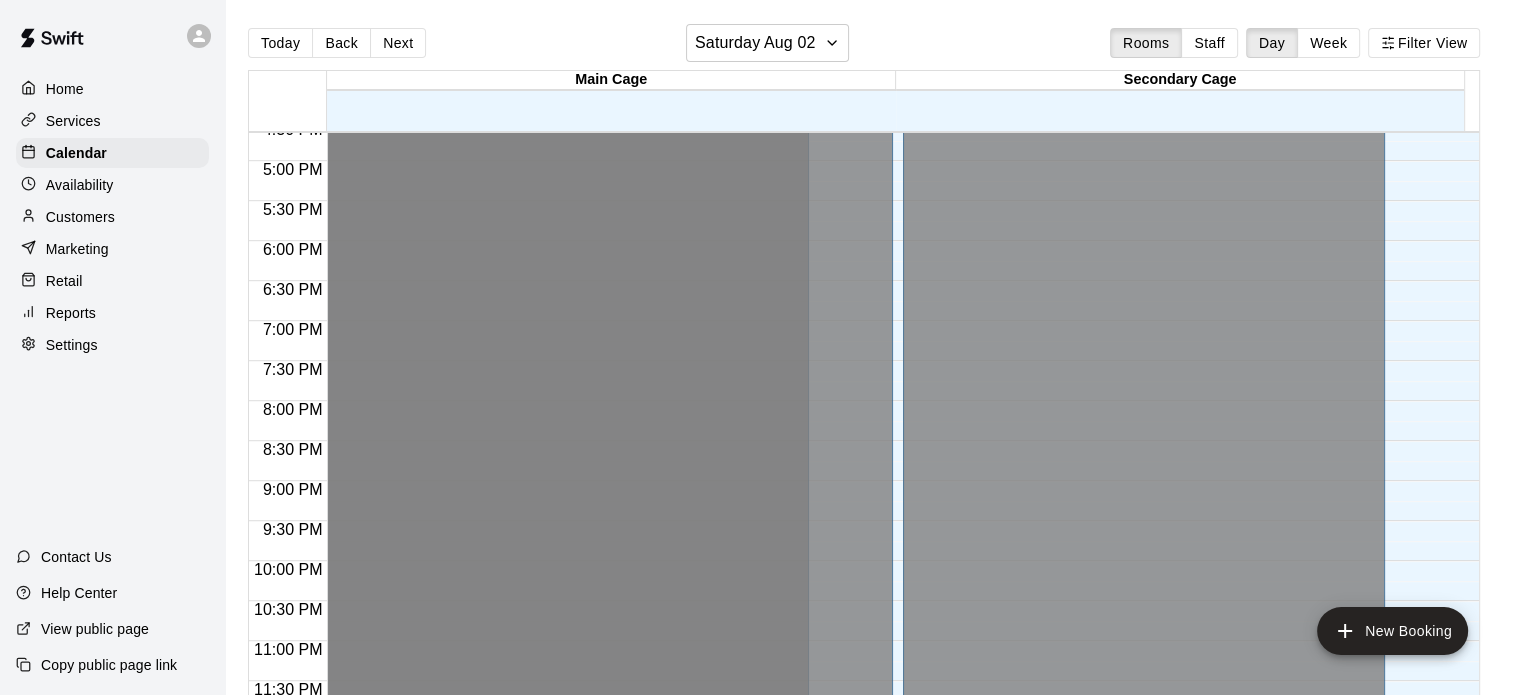 scroll, scrollTop: 1332, scrollLeft: 0, axis: vertical 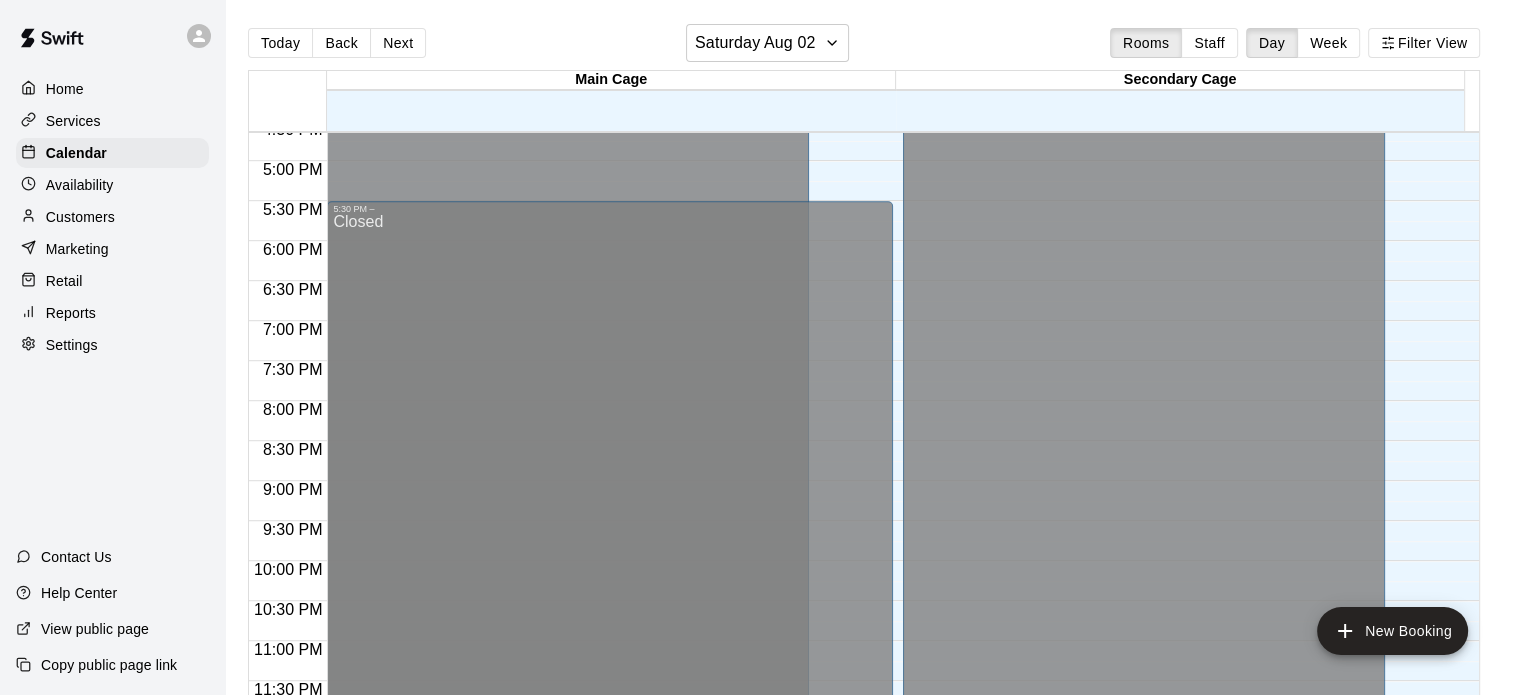 drag, startPoint x: 560, startPoint y: 275, endPoint x: 556, endPoint y: 210, distance: 65.12296 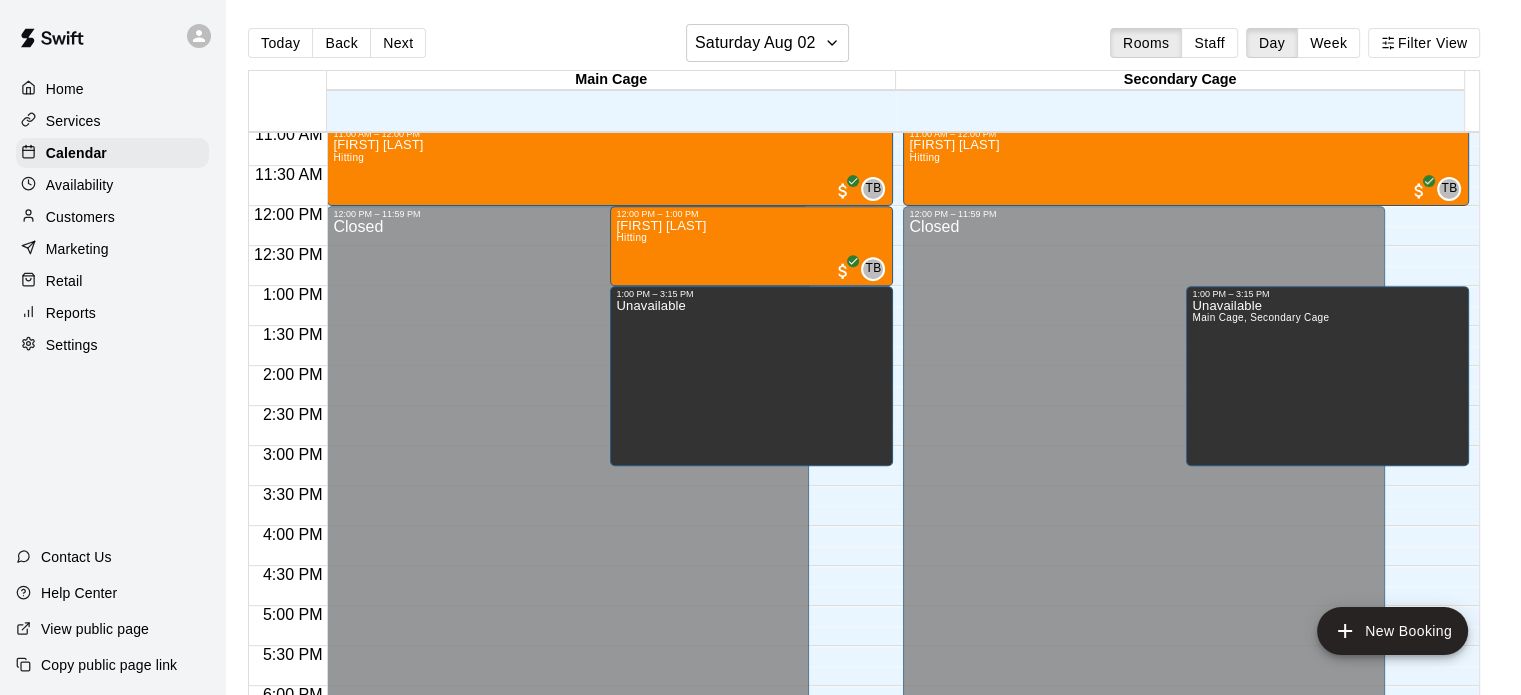 scroll, scrollTop: 888, scrollLeft: 0, axis: vertical 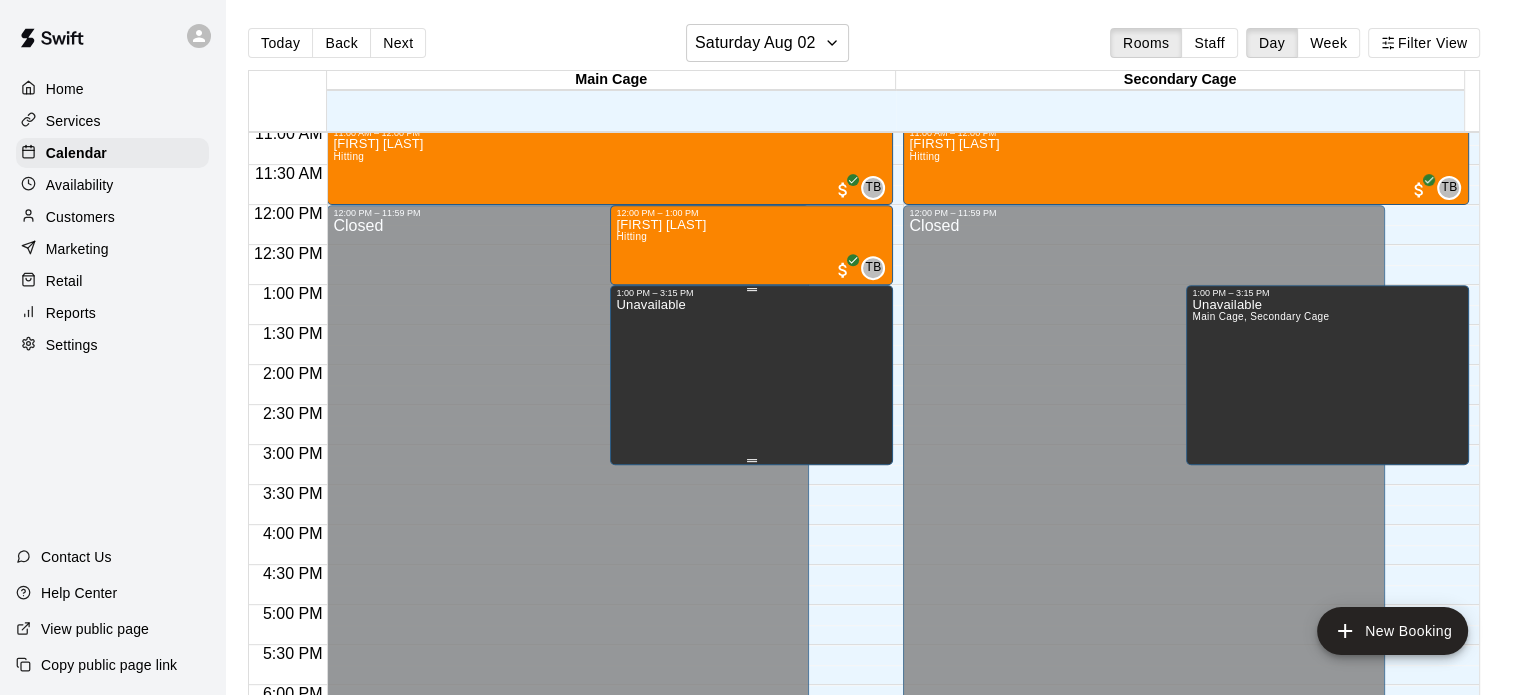 click on "Unavailable" at bounding box center [751, 645] 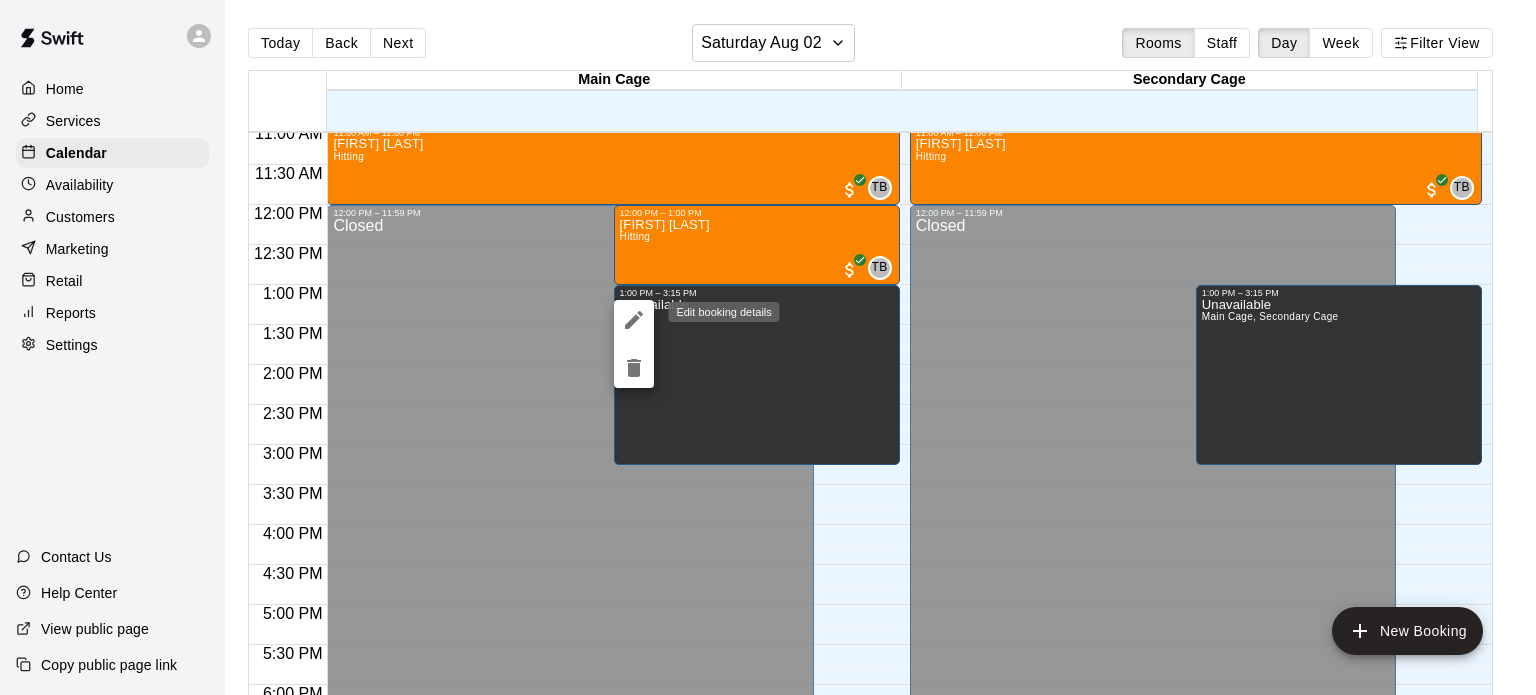 click 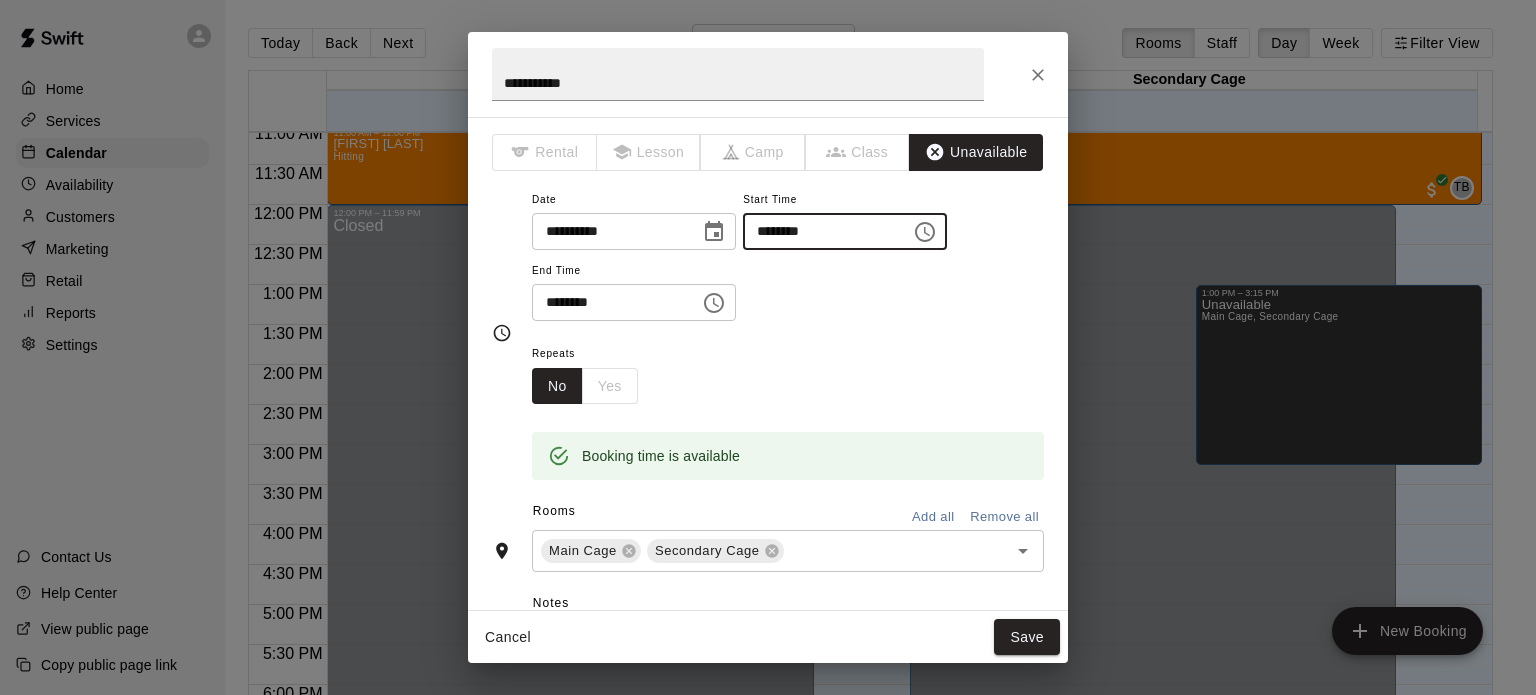 click on "********" at bounding box center (820, 231) 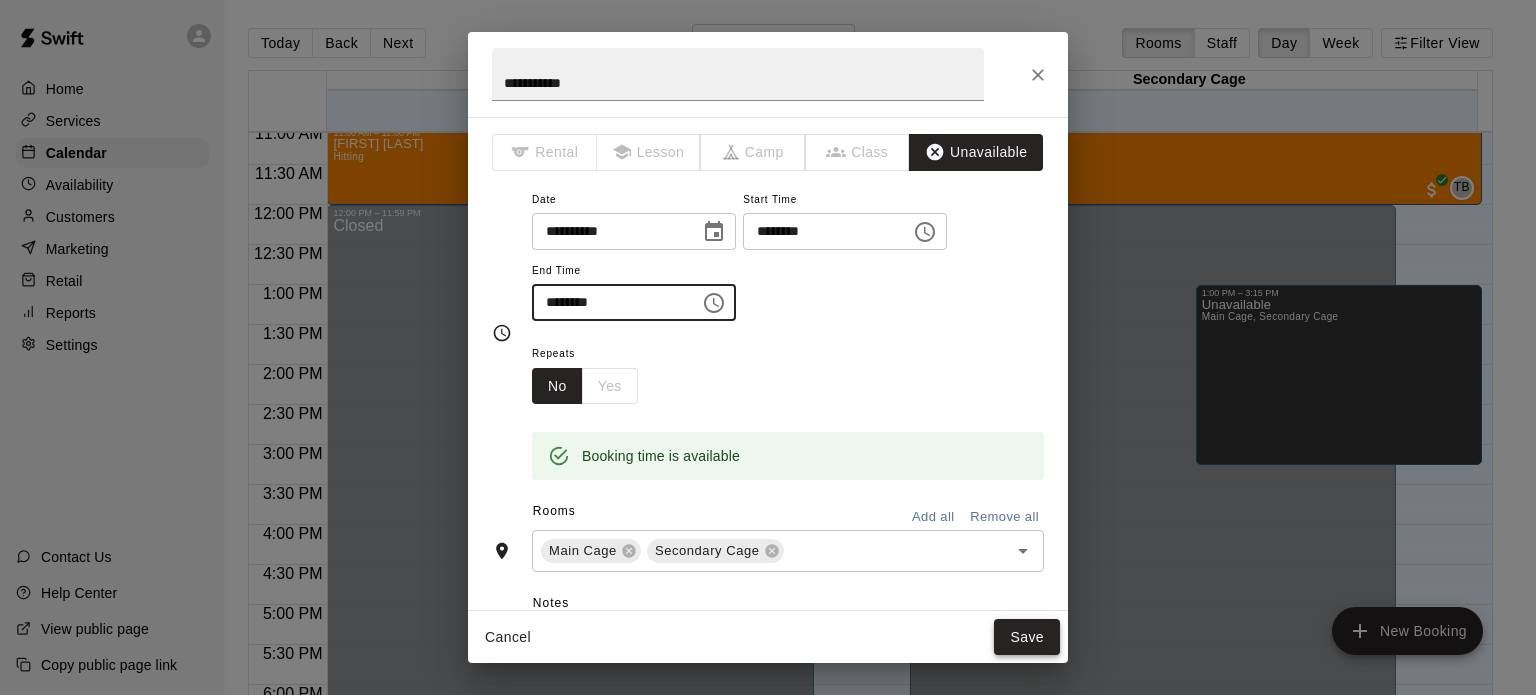 type on "********" 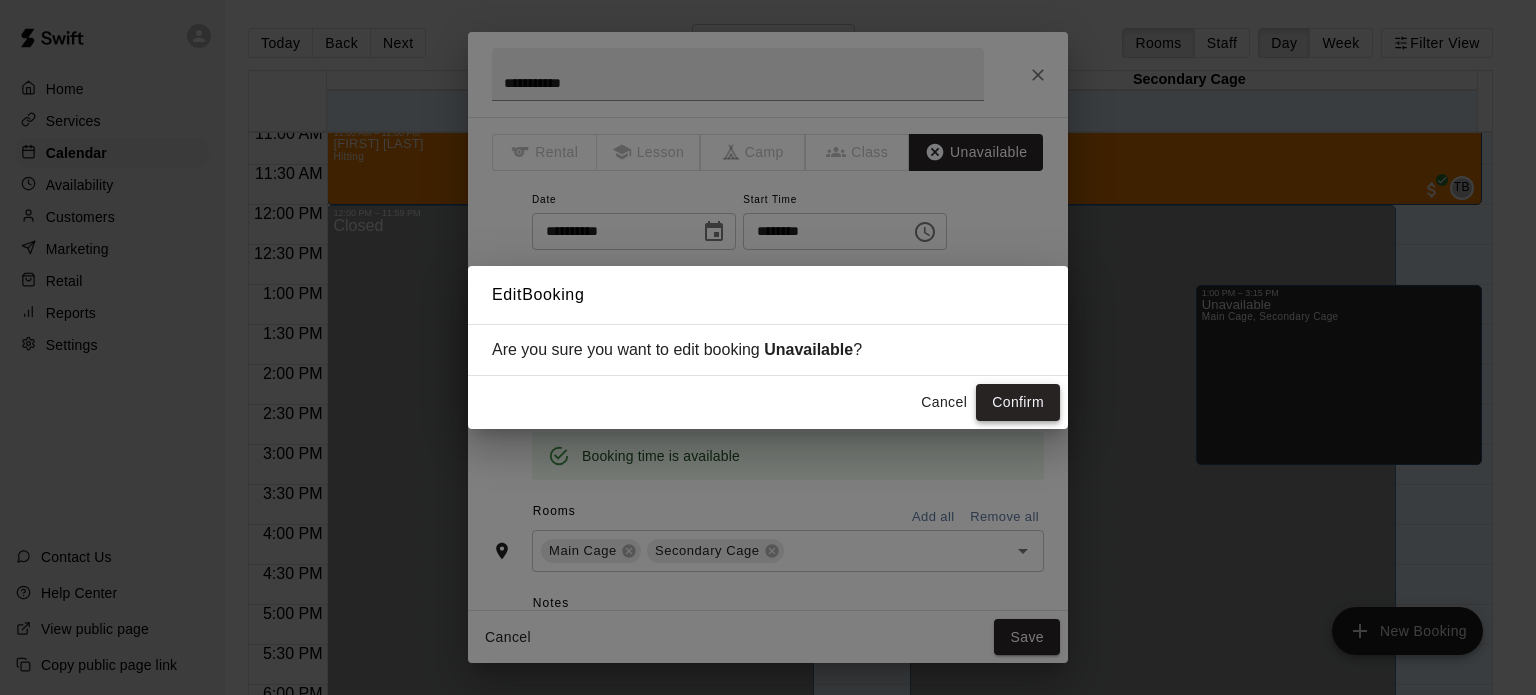 click on "Confirm" at bounding box center (1018, 402) 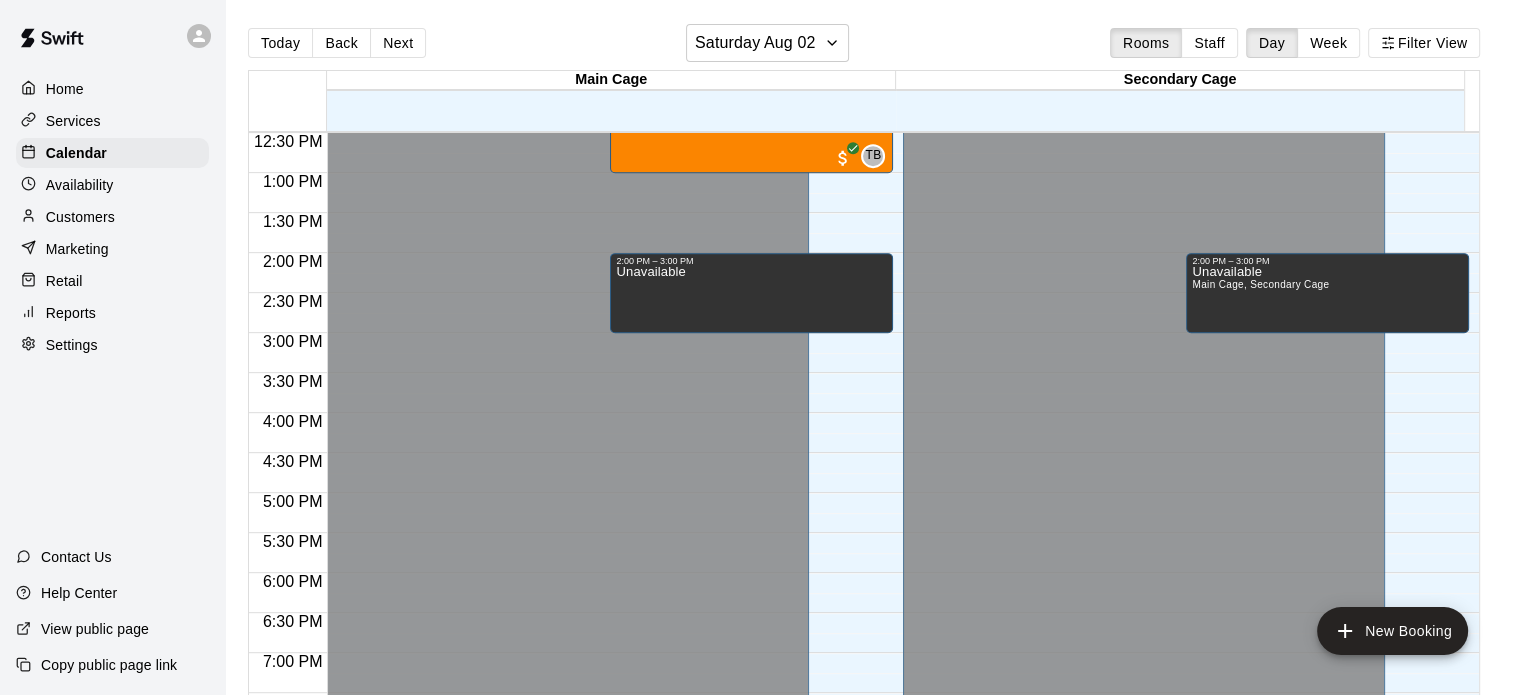 scroll, scrollTop: 900, scrollLeft: 0, axis: vertical 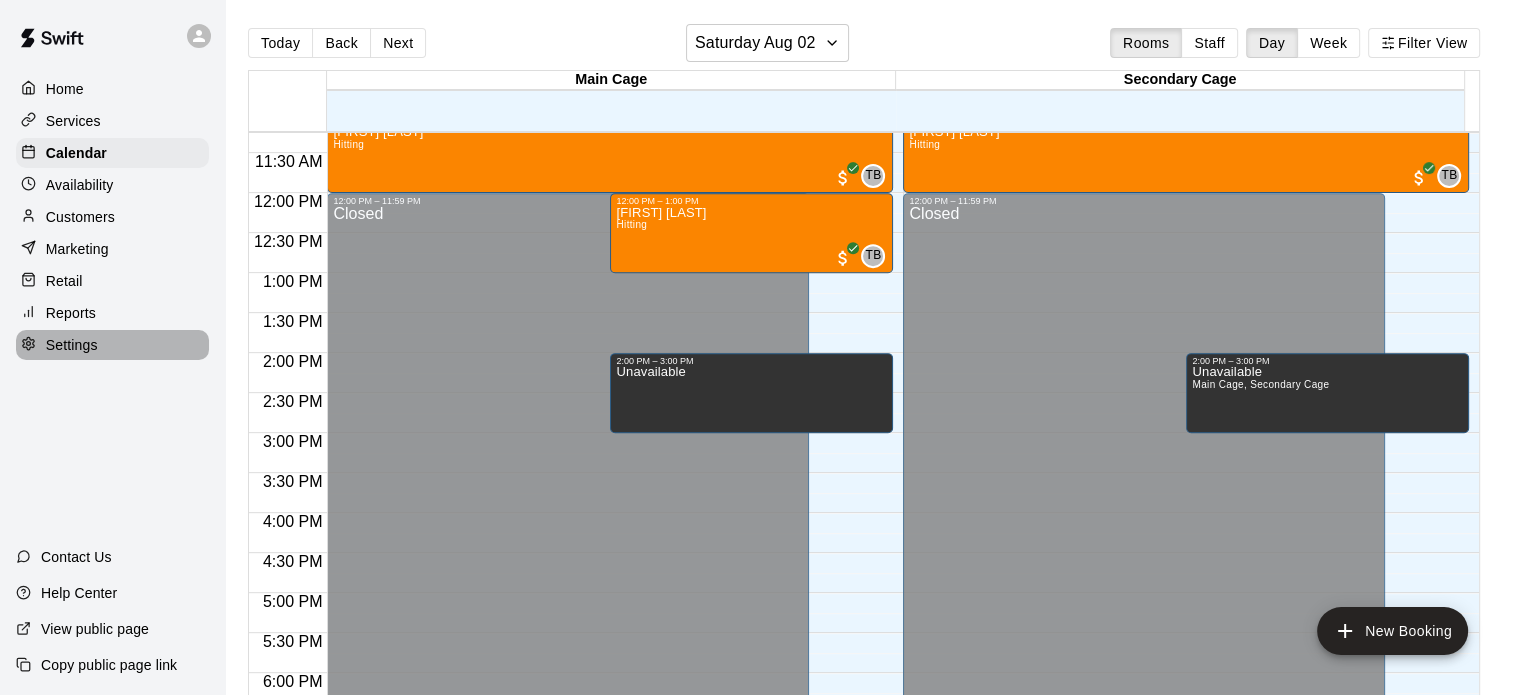 click on "Settings" at bounding box center (72, 345) 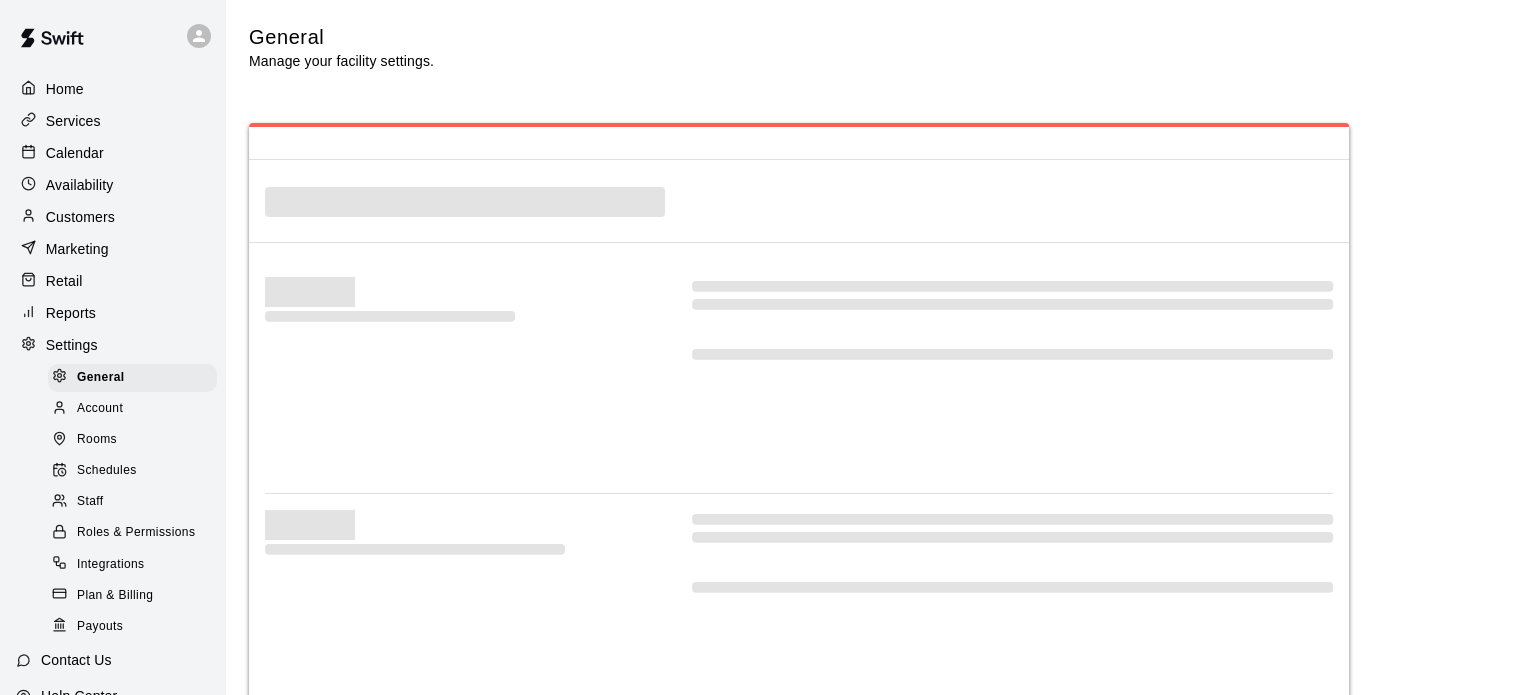 select on "**" 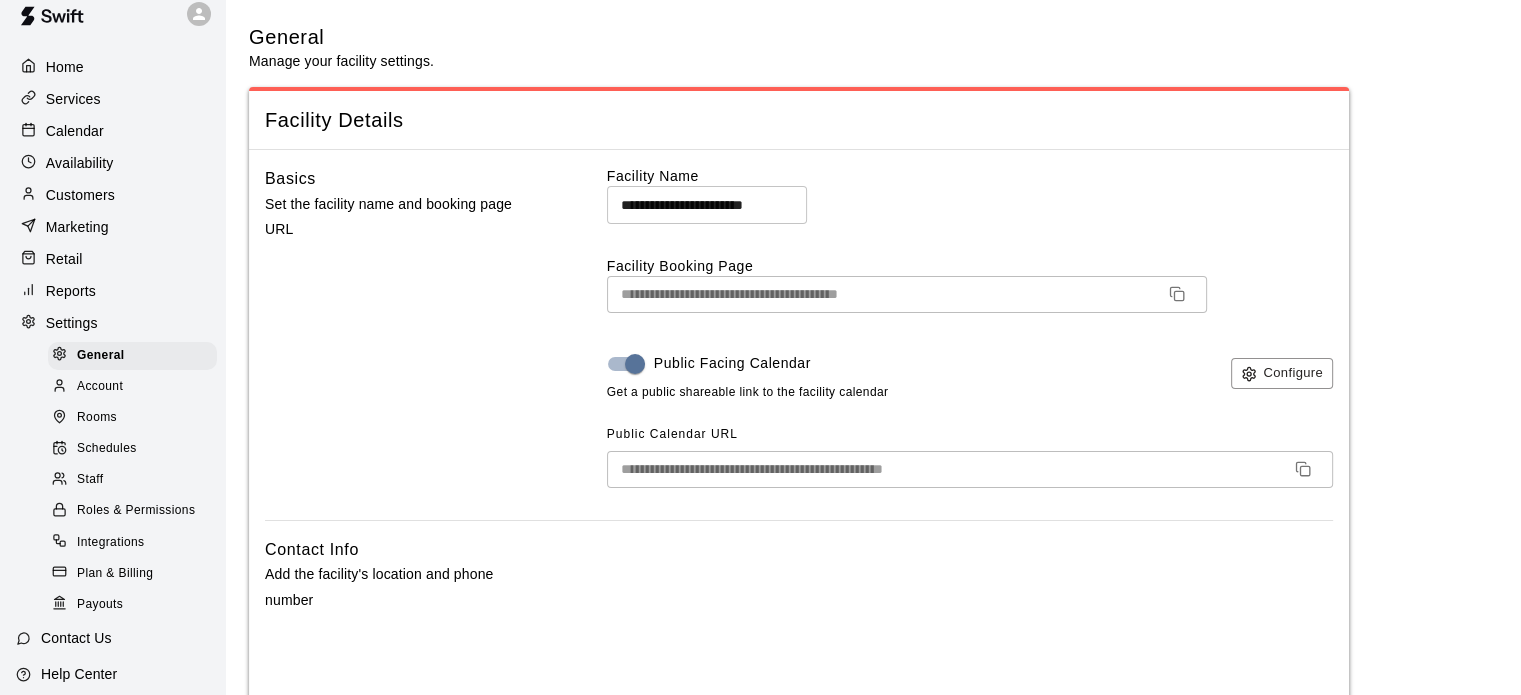 scroll, scrollTop: 23, scrollLeft: 0, axis: vertical 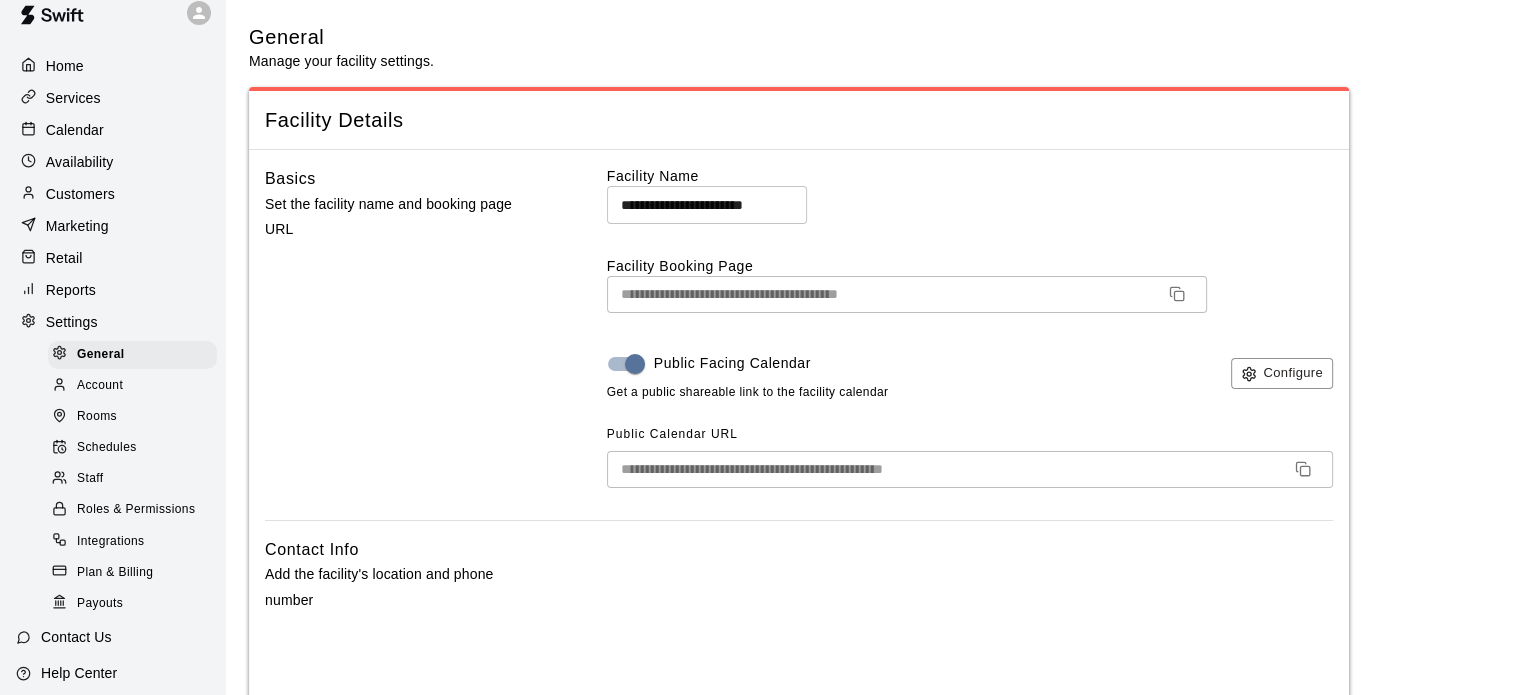 click on "Availability" at bounding box center (80, 162) 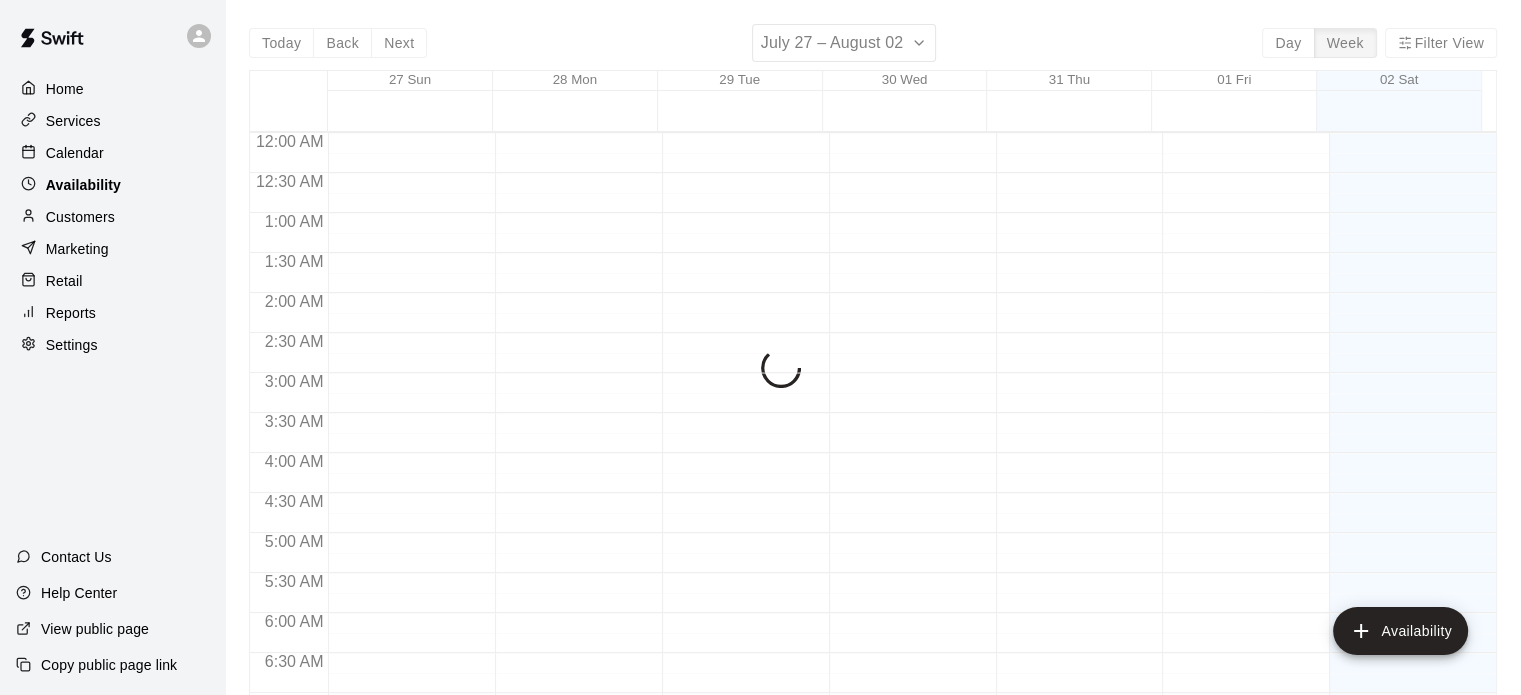 scroll, scrollTop: 832, scrollLeft: 0, axis: vertical 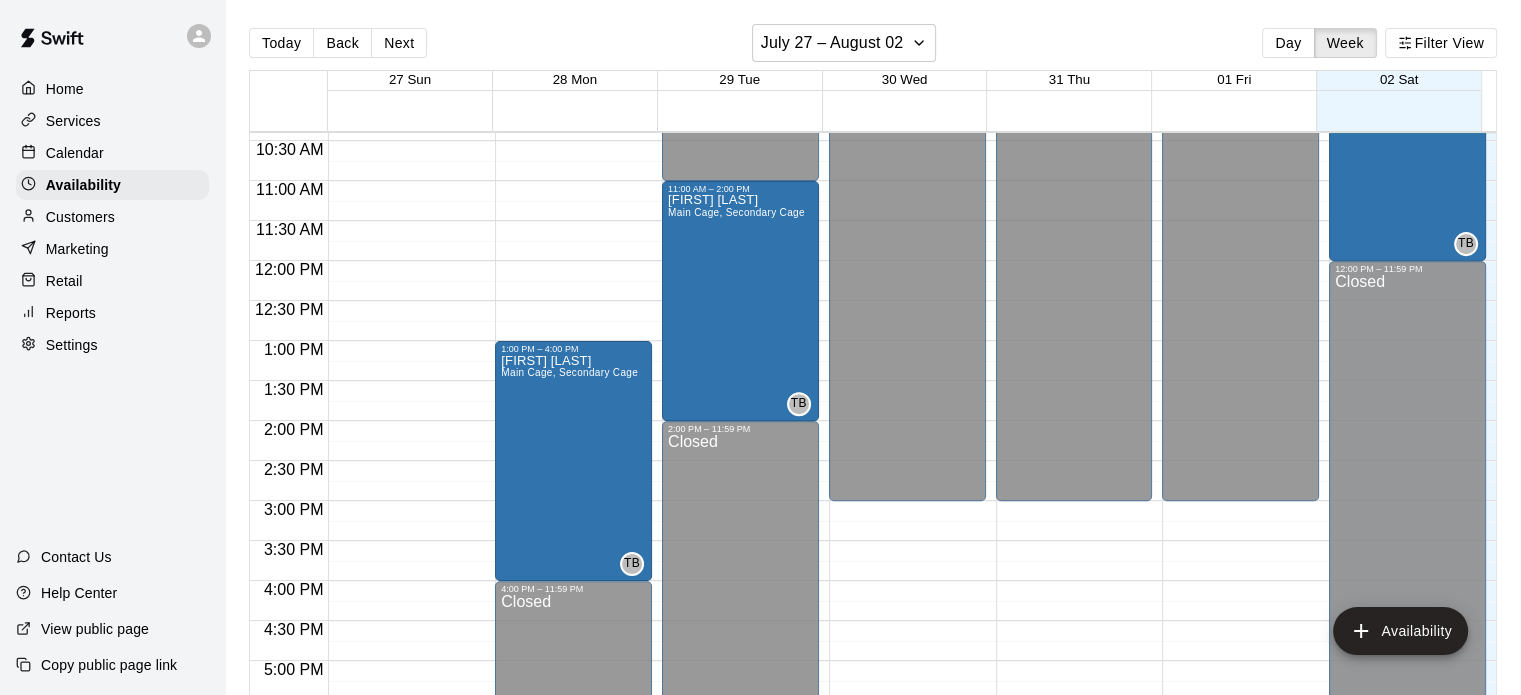 click on "Calendar" at bounding box center [75, 153] 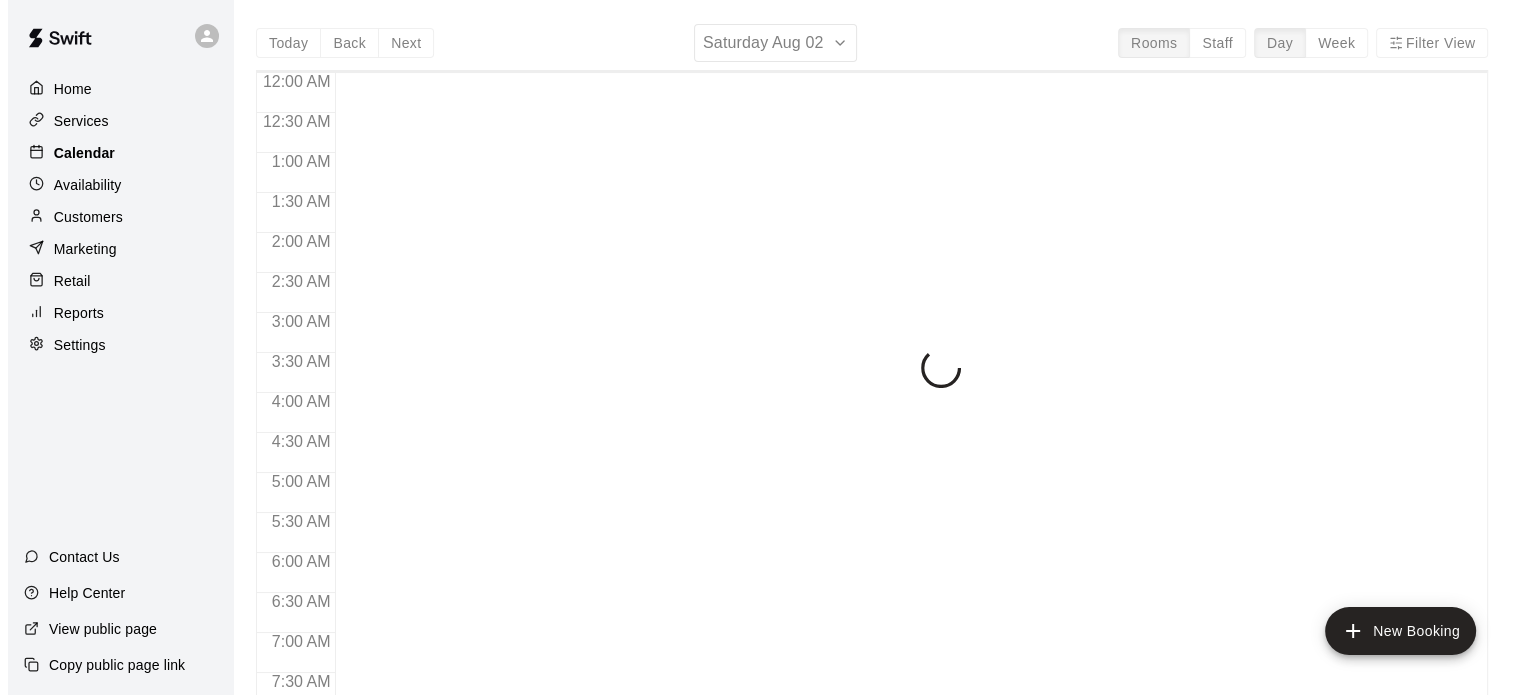 scroll, scrollTop: 832, scrollLeft: 0, axis: vertical 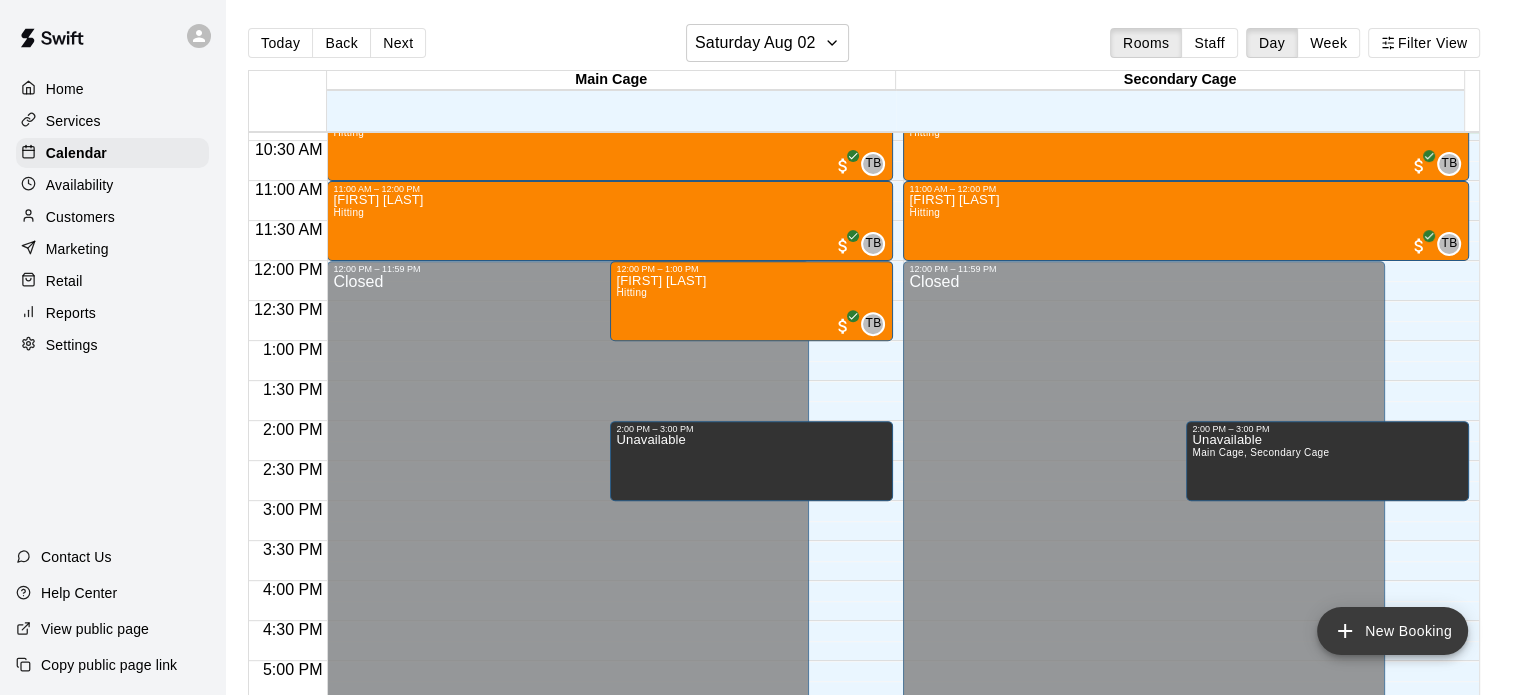 click on "New Booking" at bounding box center [1392, 631] 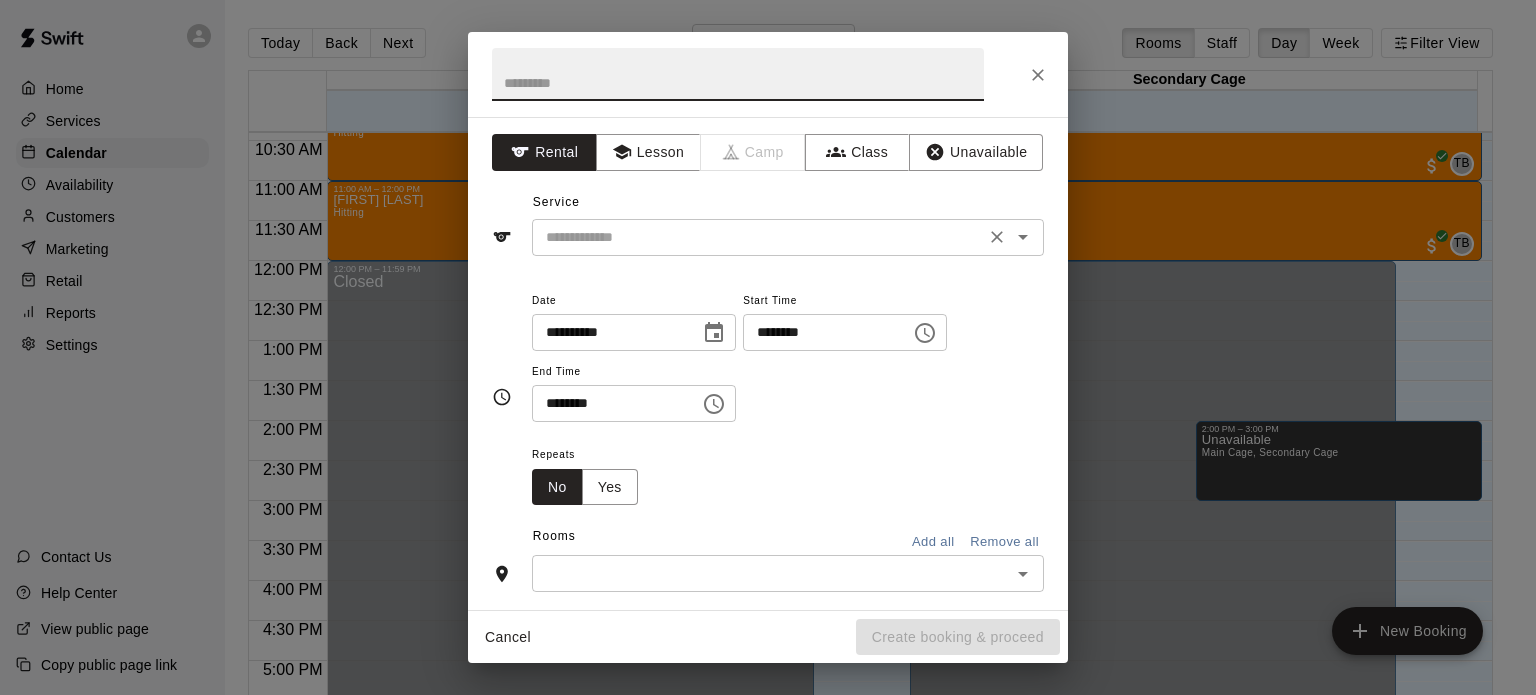 click at bounding box center [758, 237] 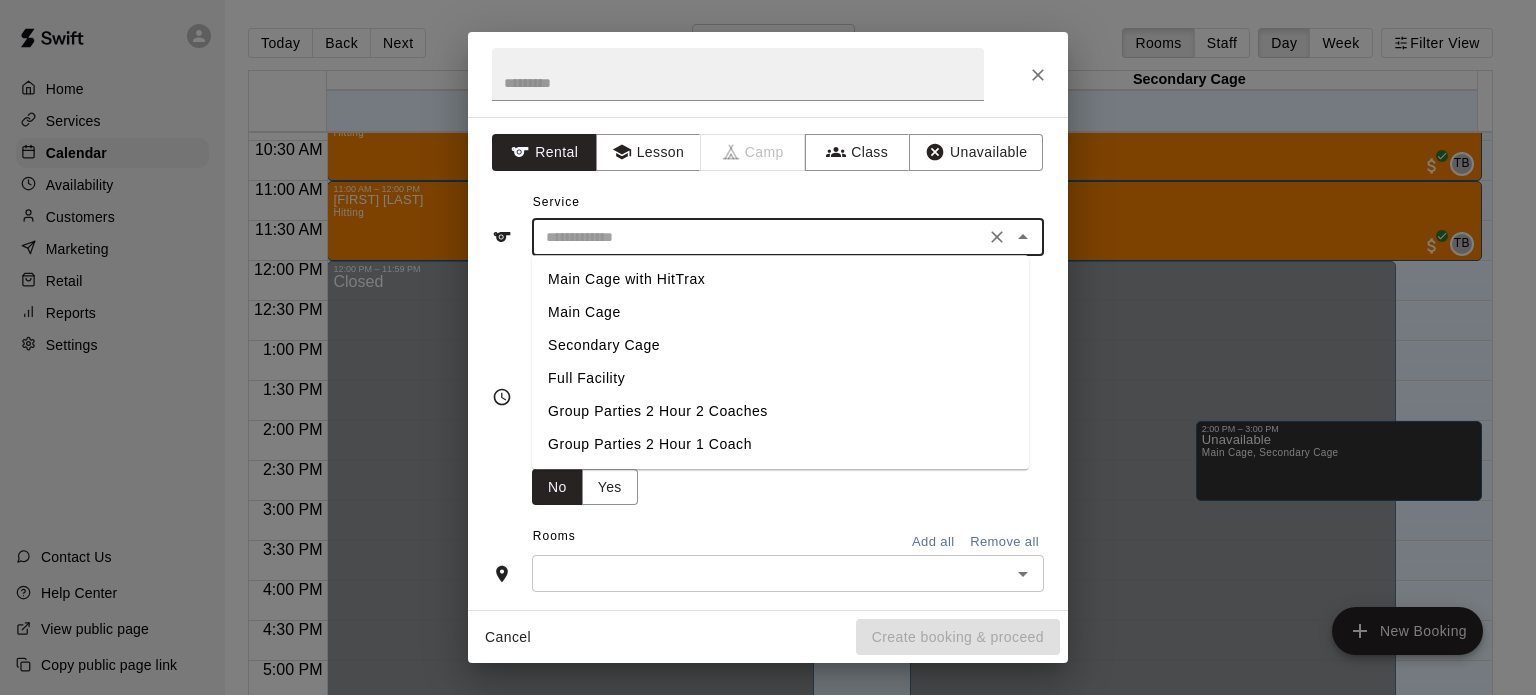 click on "Main Cage with HitTrax" at bounding box center [780, 279] 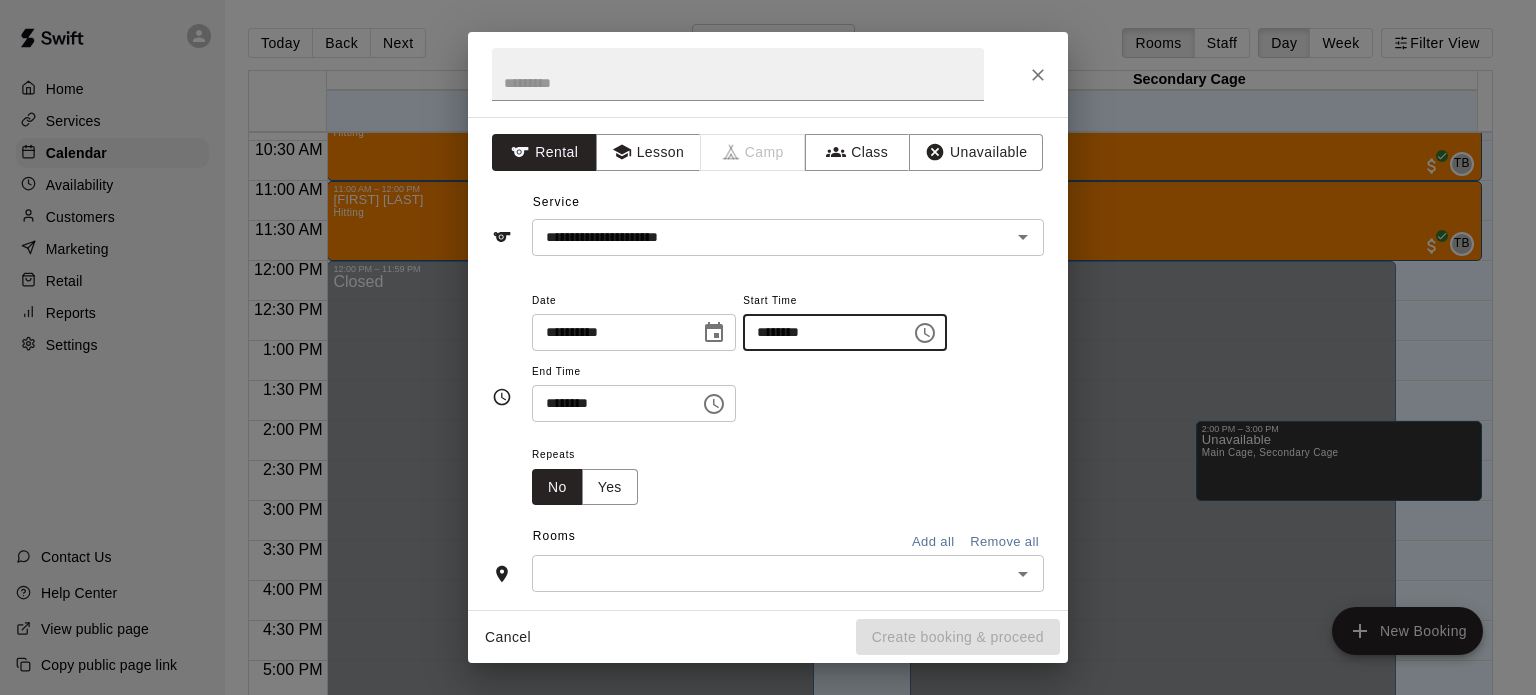 click on "********" at bounding box center [820, 332] 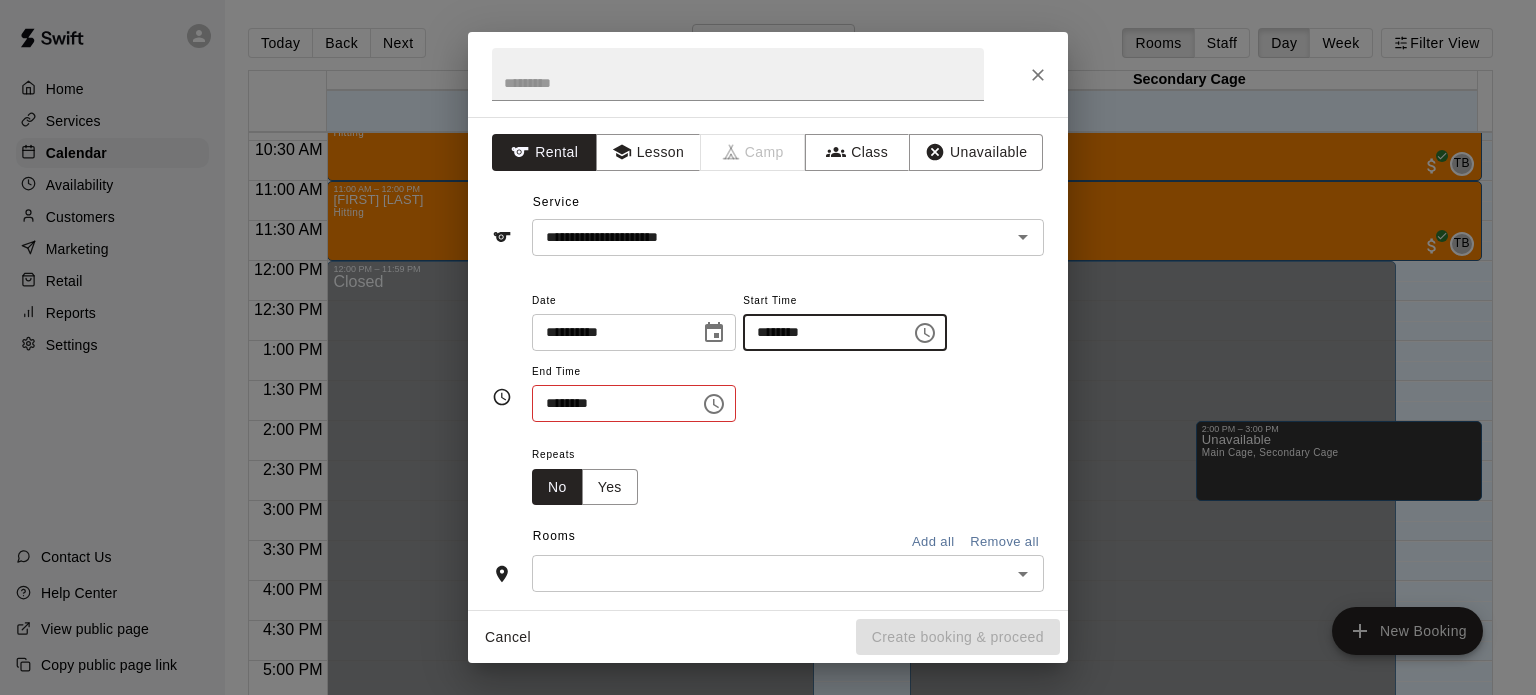type on "********" 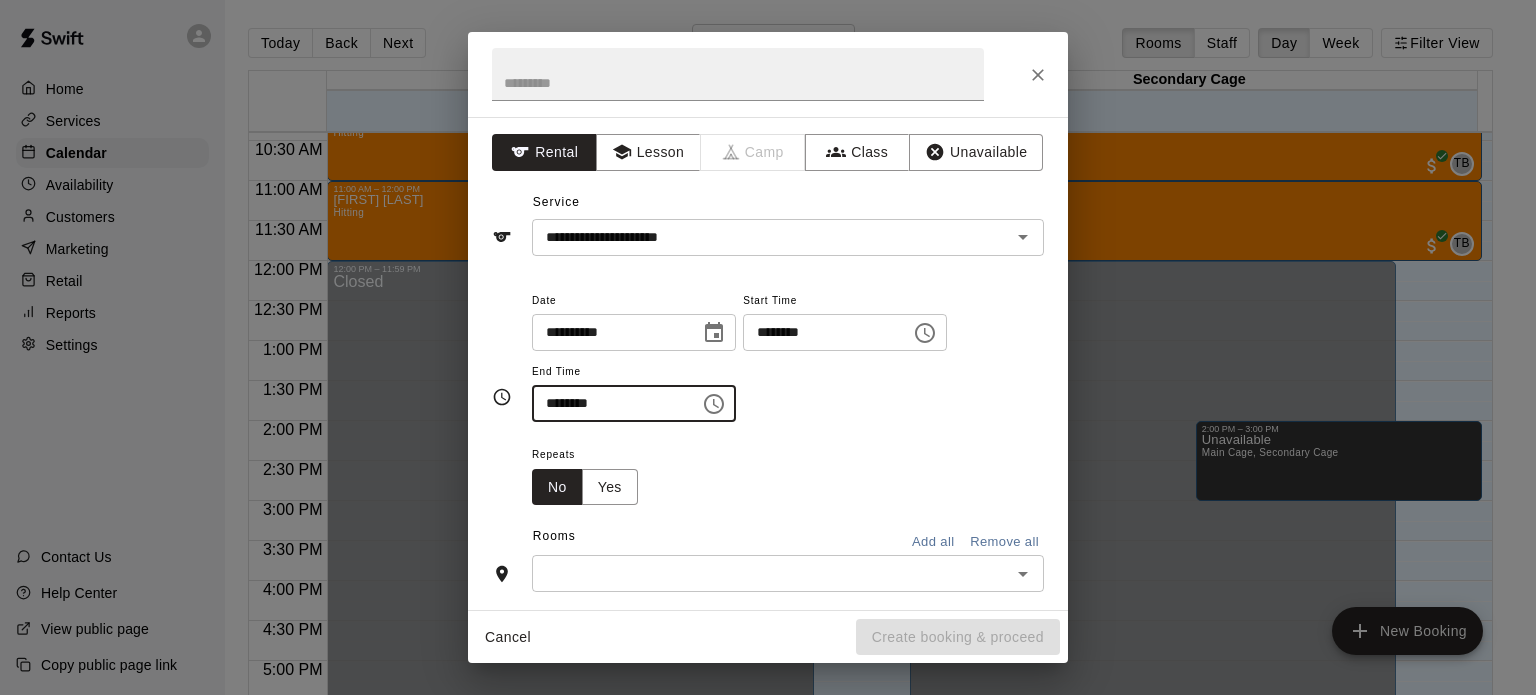 type on "********" 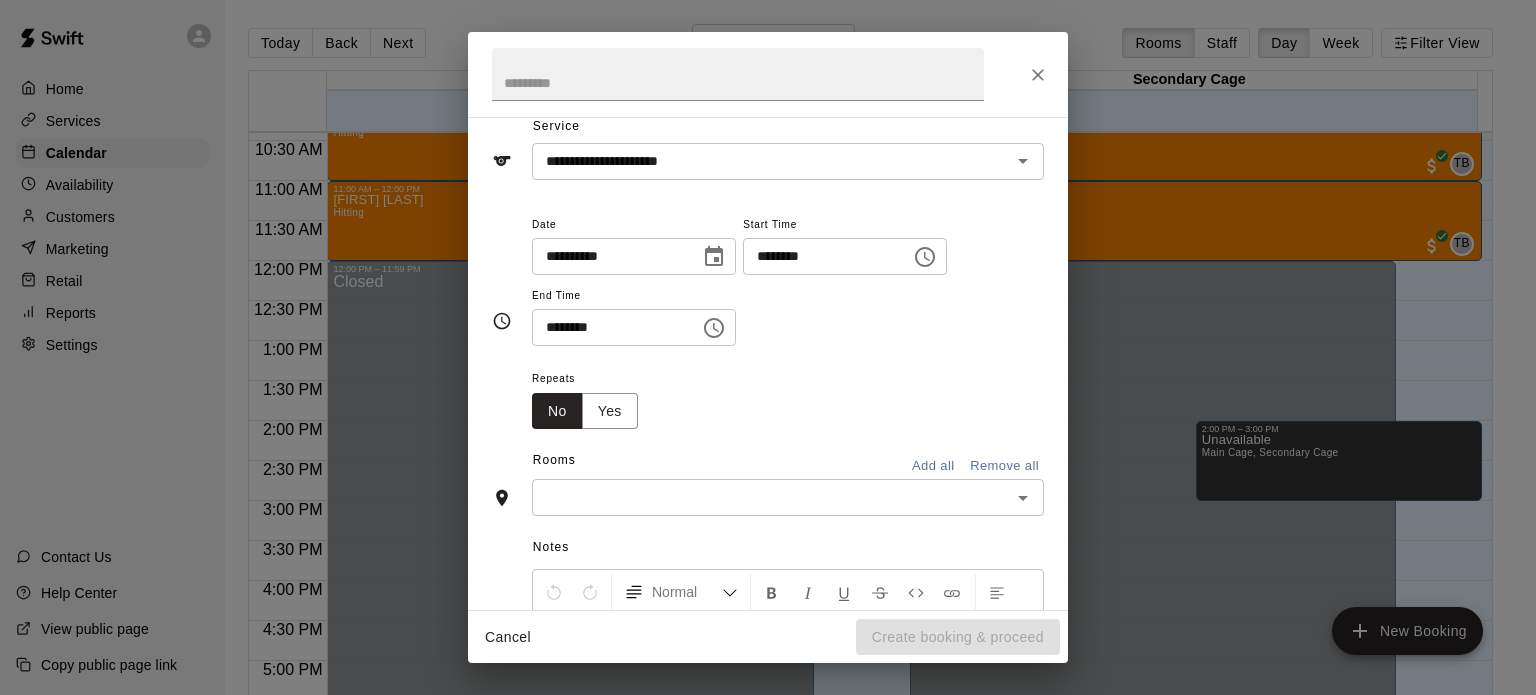 scroll, scrollTop: 100, scrollLeft: 0, axis: vertical 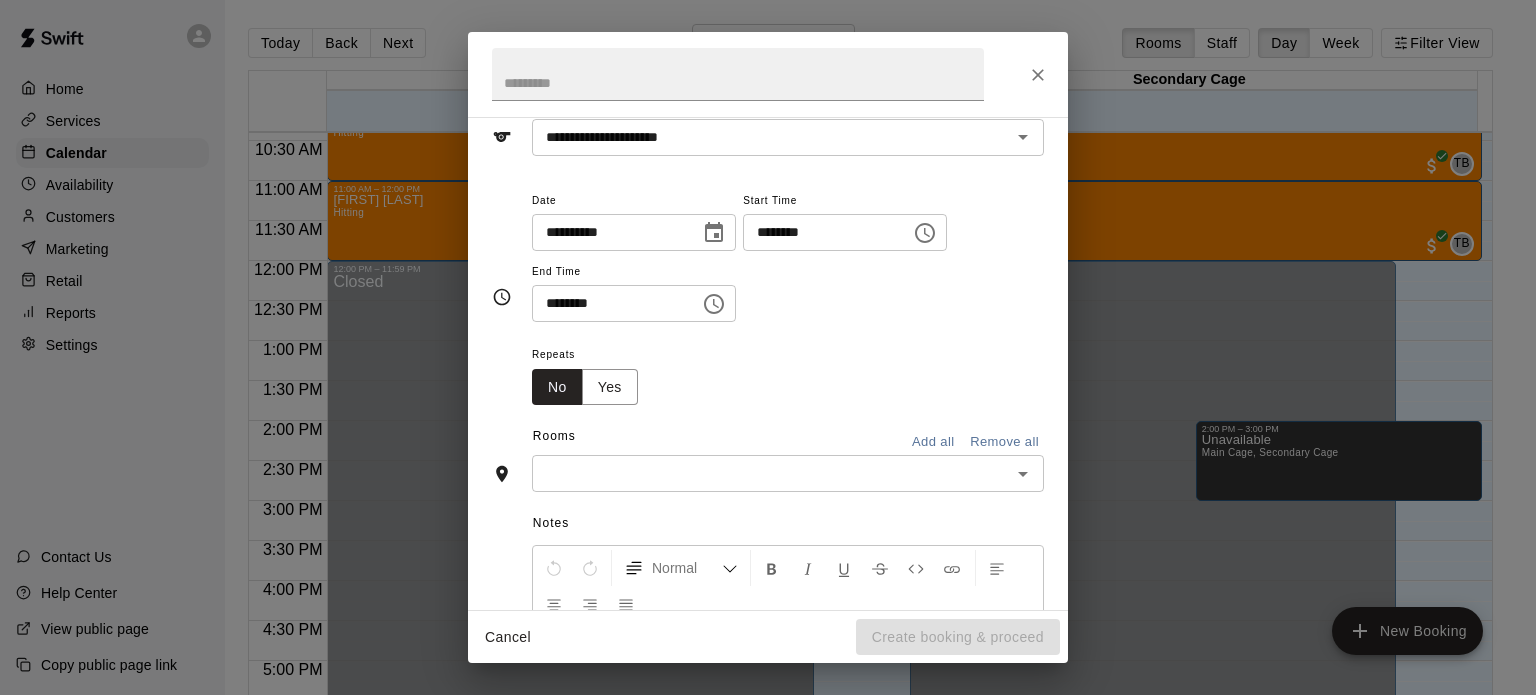 click at bounding box center [771, 473] 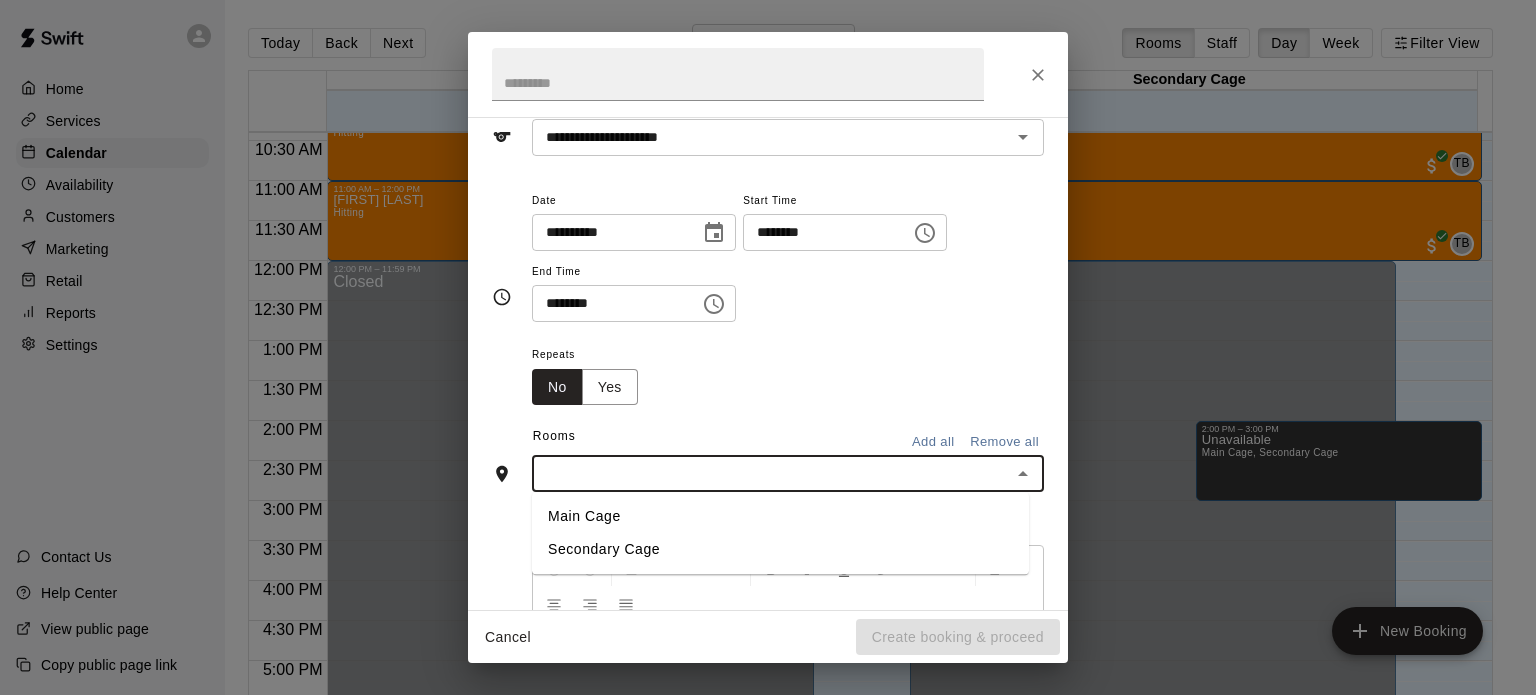 click on "Main Cage" at bounding box center [780, 517] 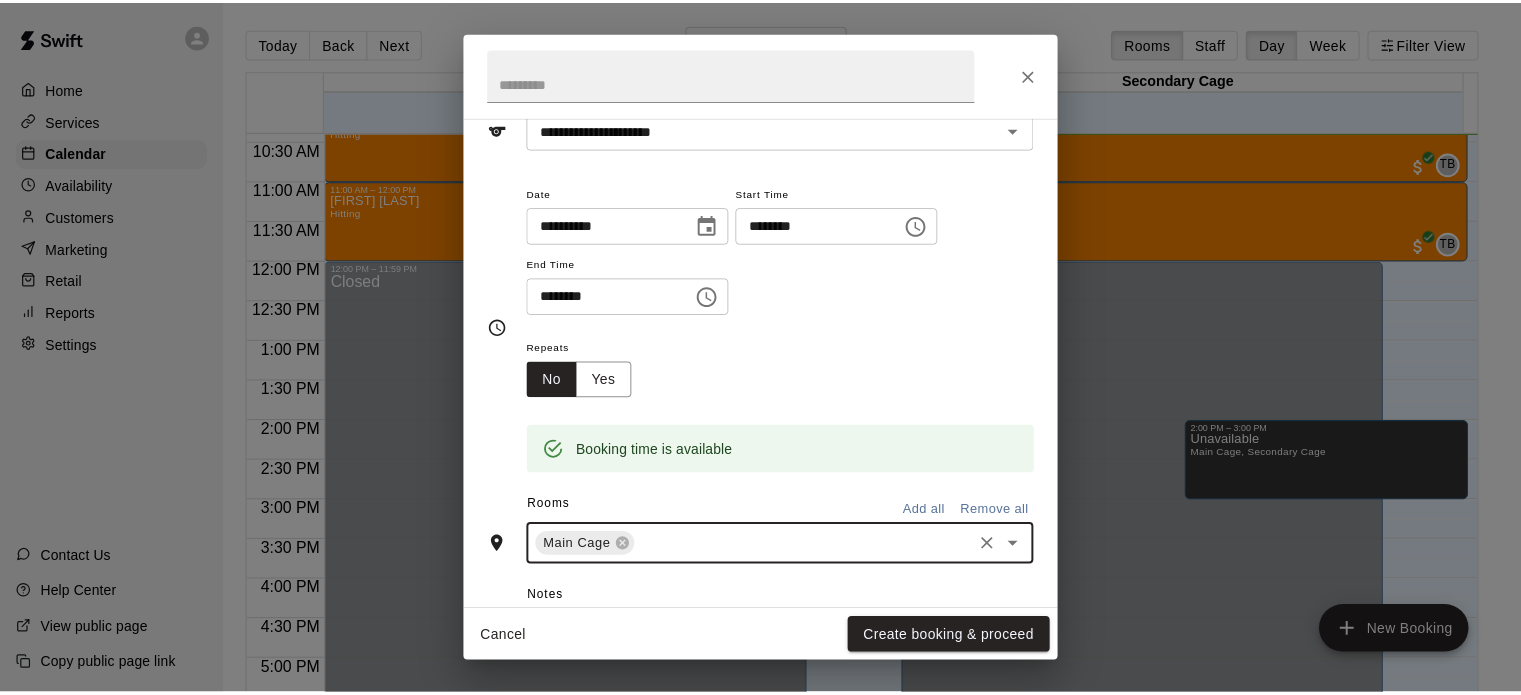 scroll, scrollTop: 108, scrollLeft: 0, axis: vertical 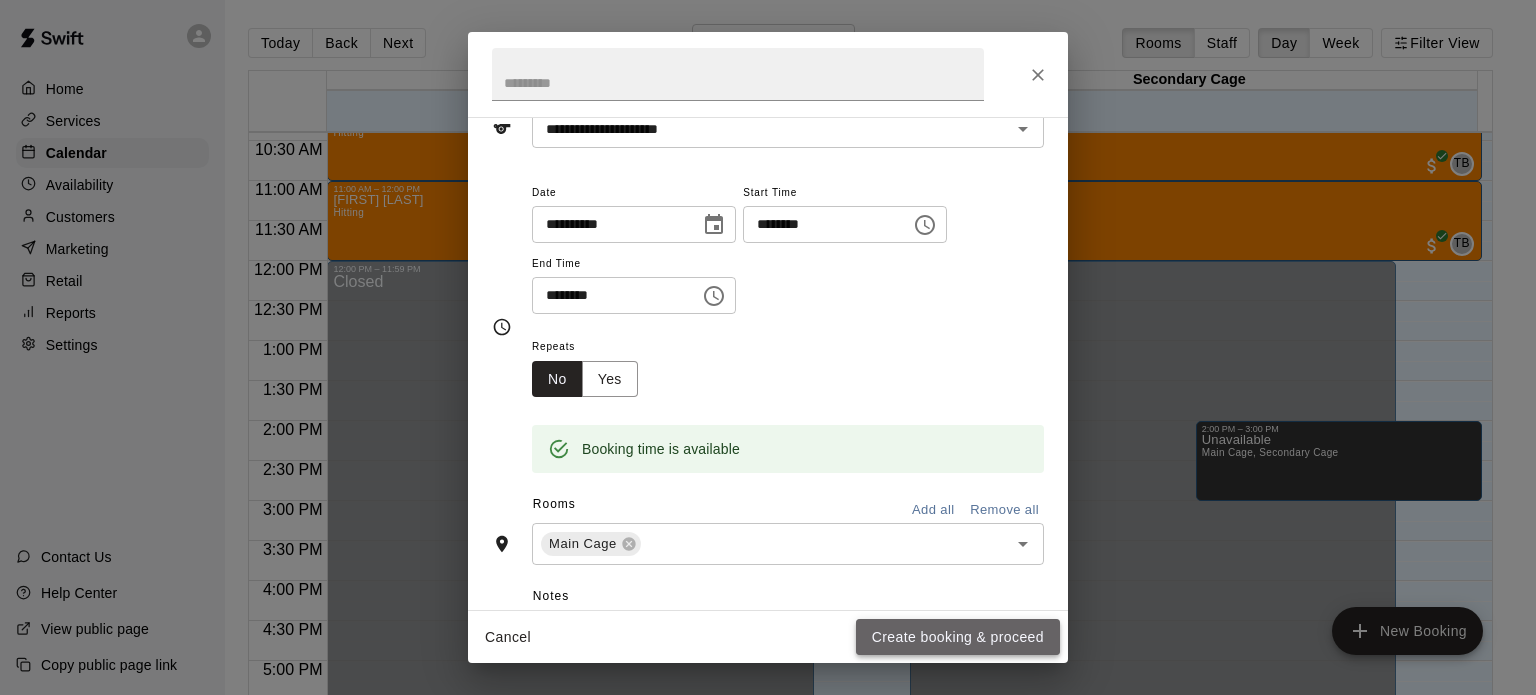 click on "Create booking & proceed" at bounding box center [958, 637] 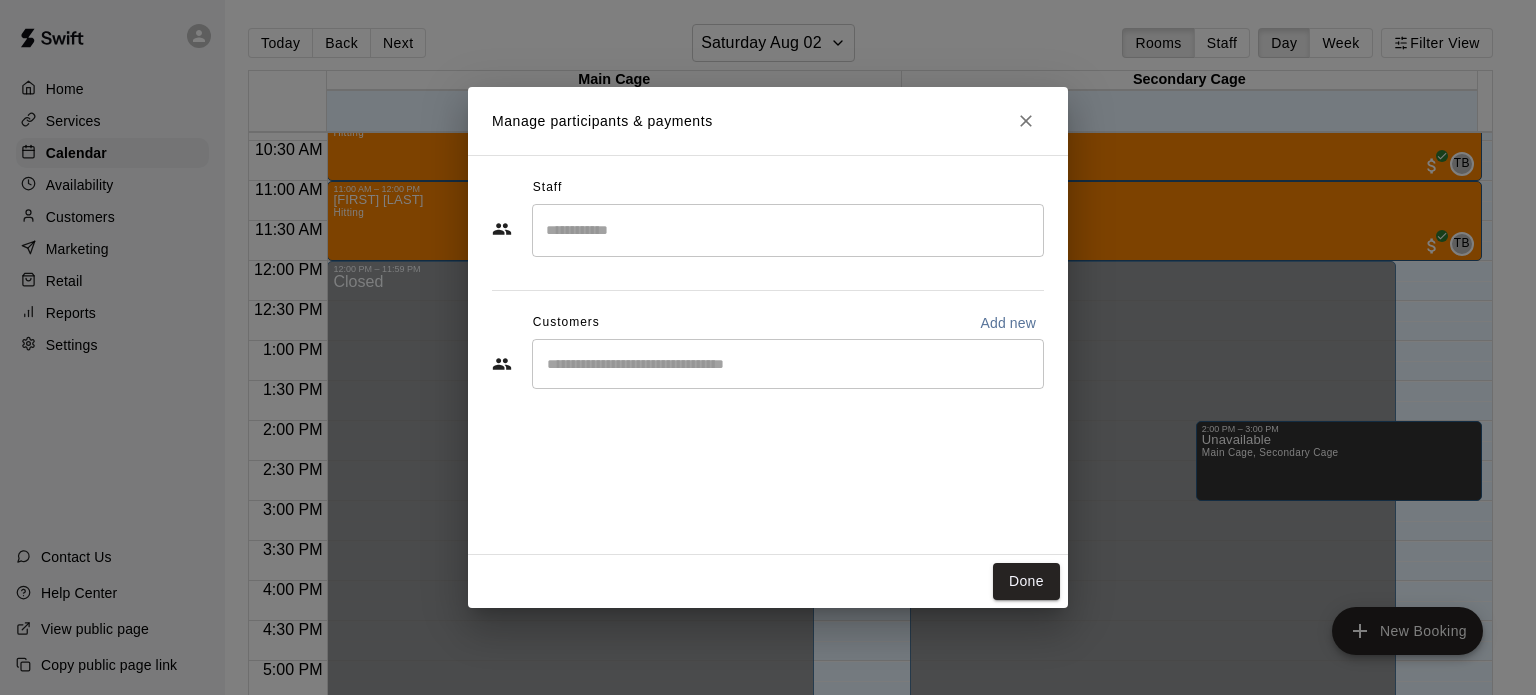 click at bounding box center (788, 230) 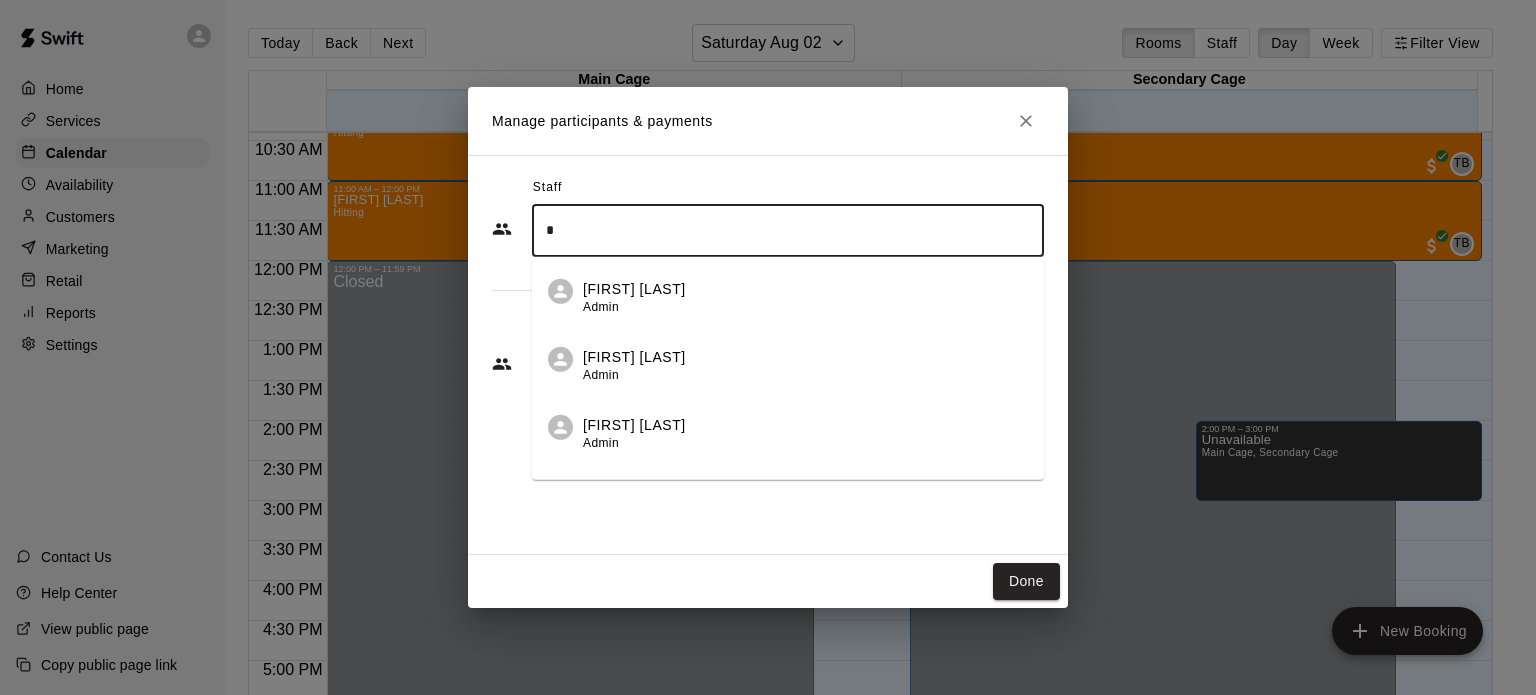 type on "**" 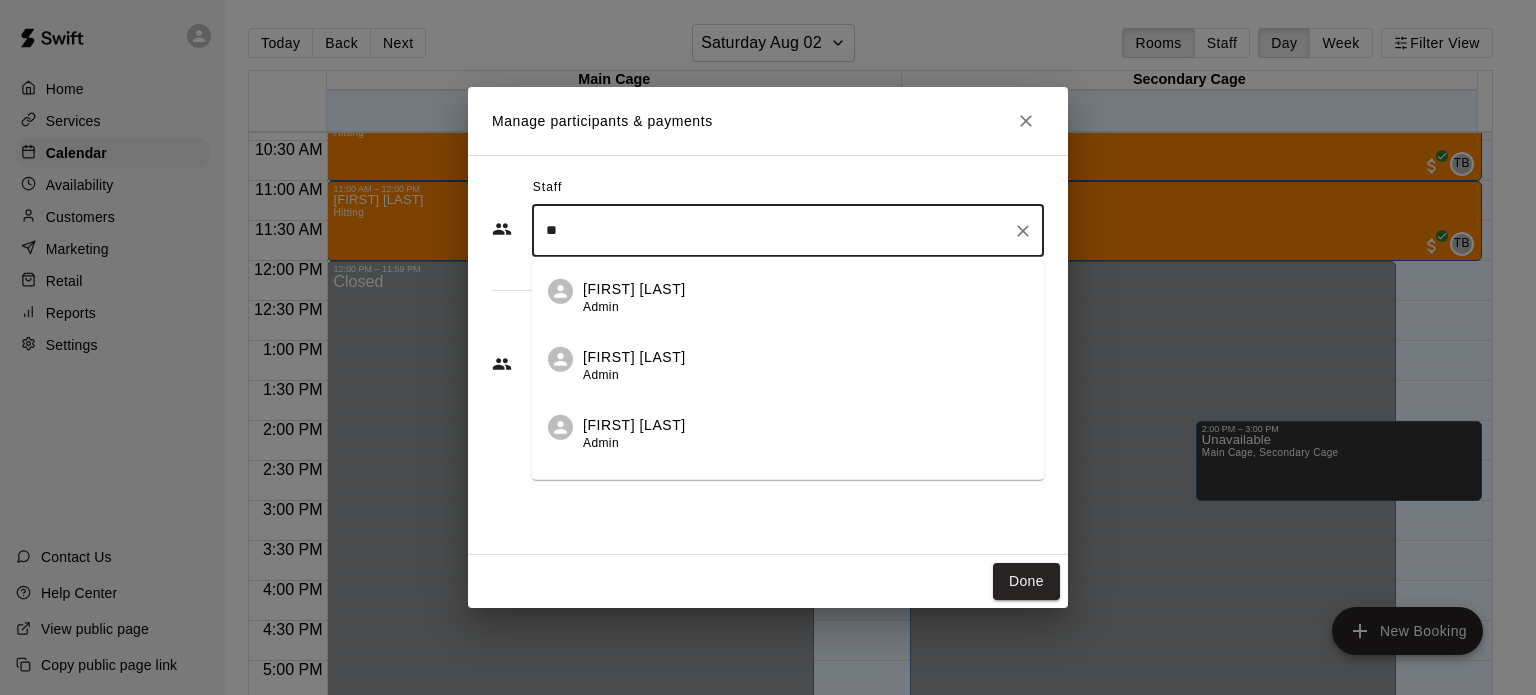 drag, startPoint x: 598, startPoint y: 219, endPoint x: 525, endPoint y: 221, distance: 73.02739 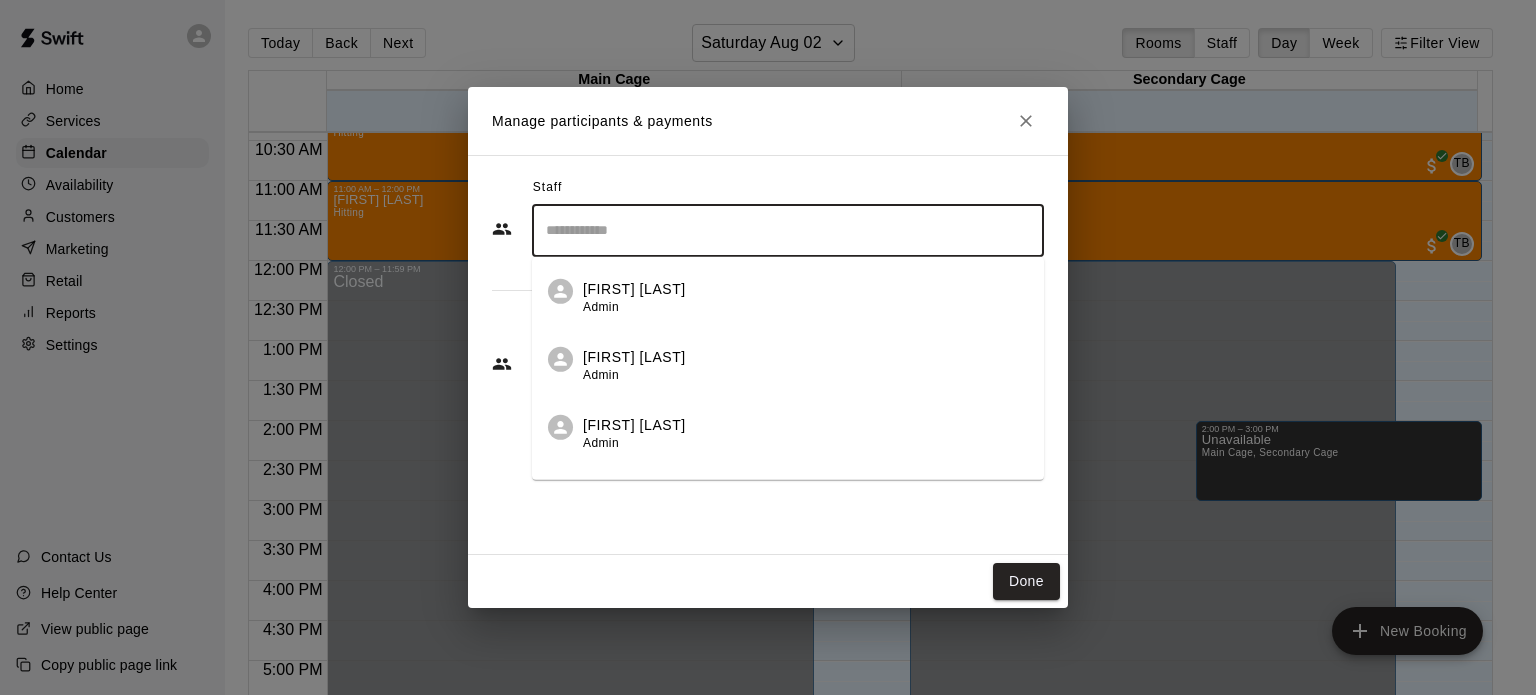 click on "Customers Add new" at bounding box center [768, 323] 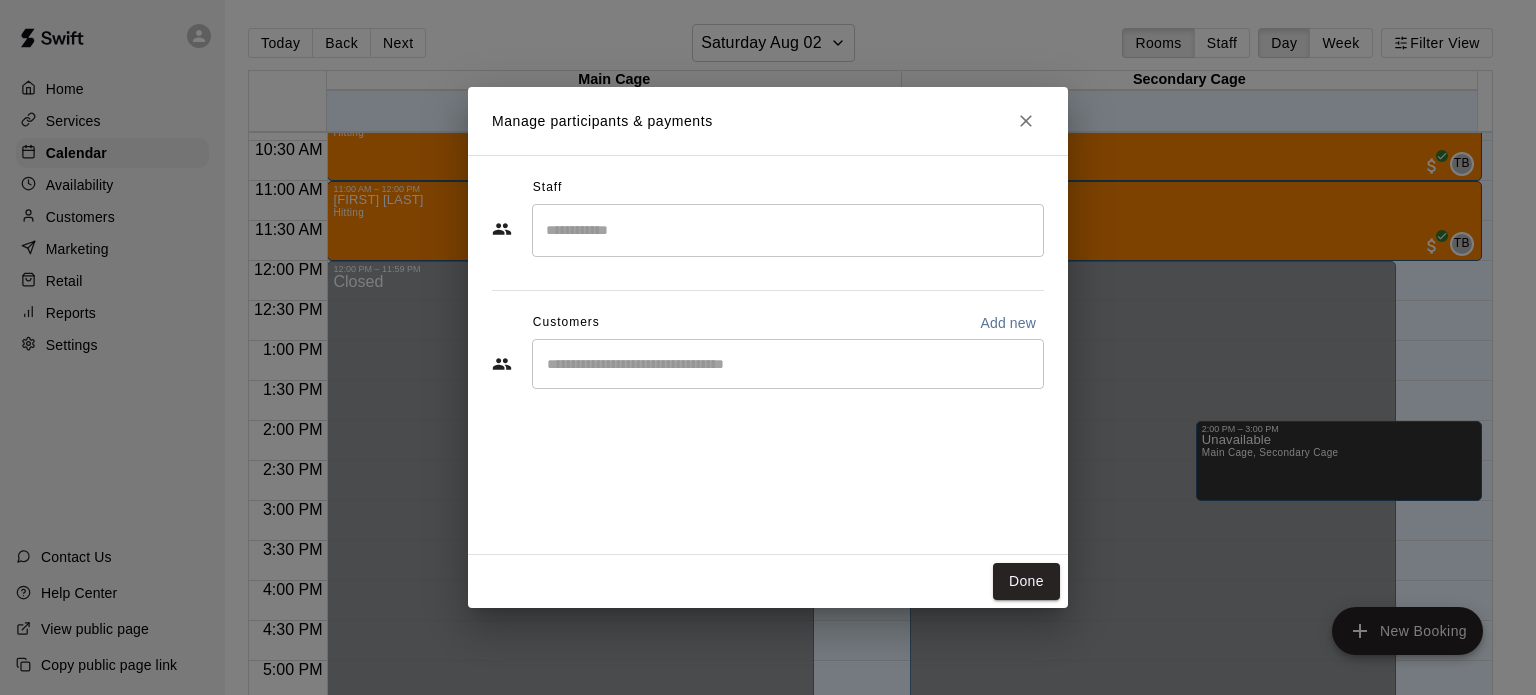 click on "​" at bounding box center (788, 364) 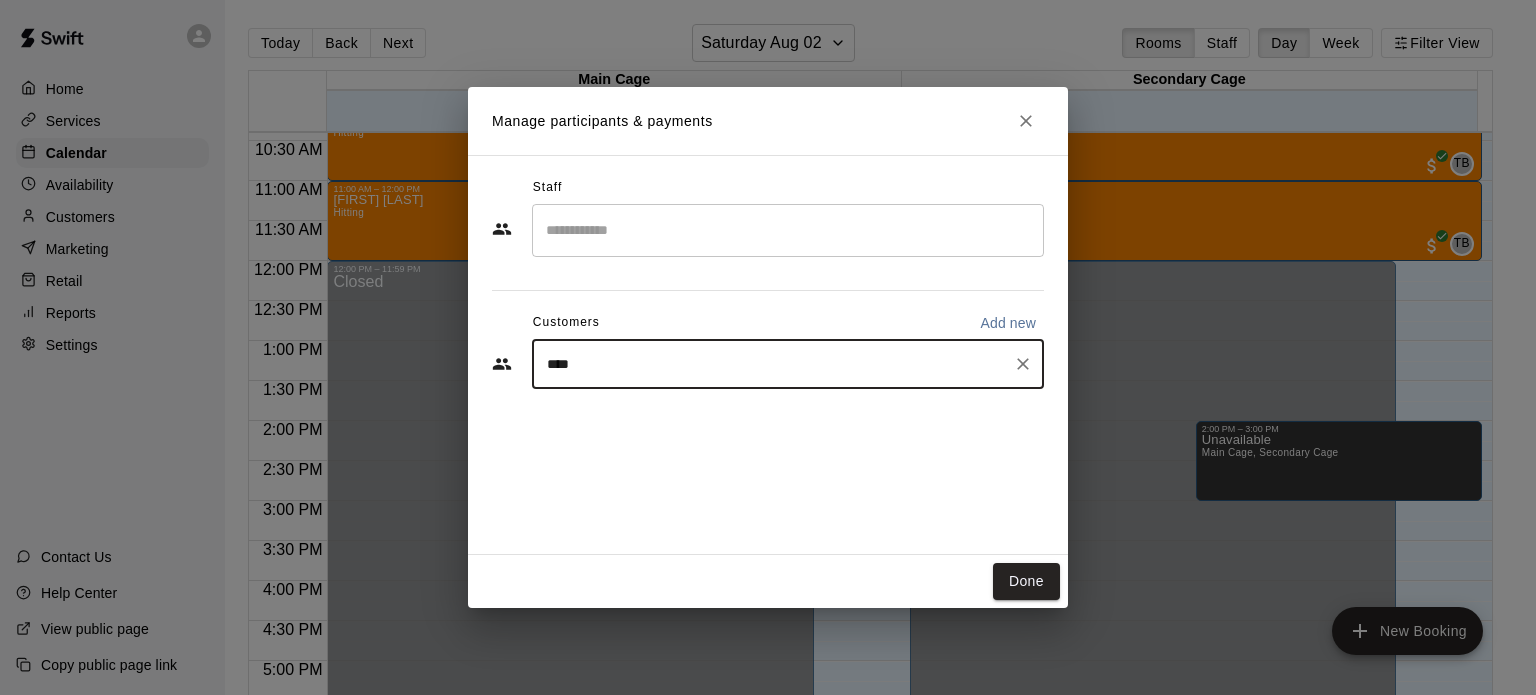 type on "****" 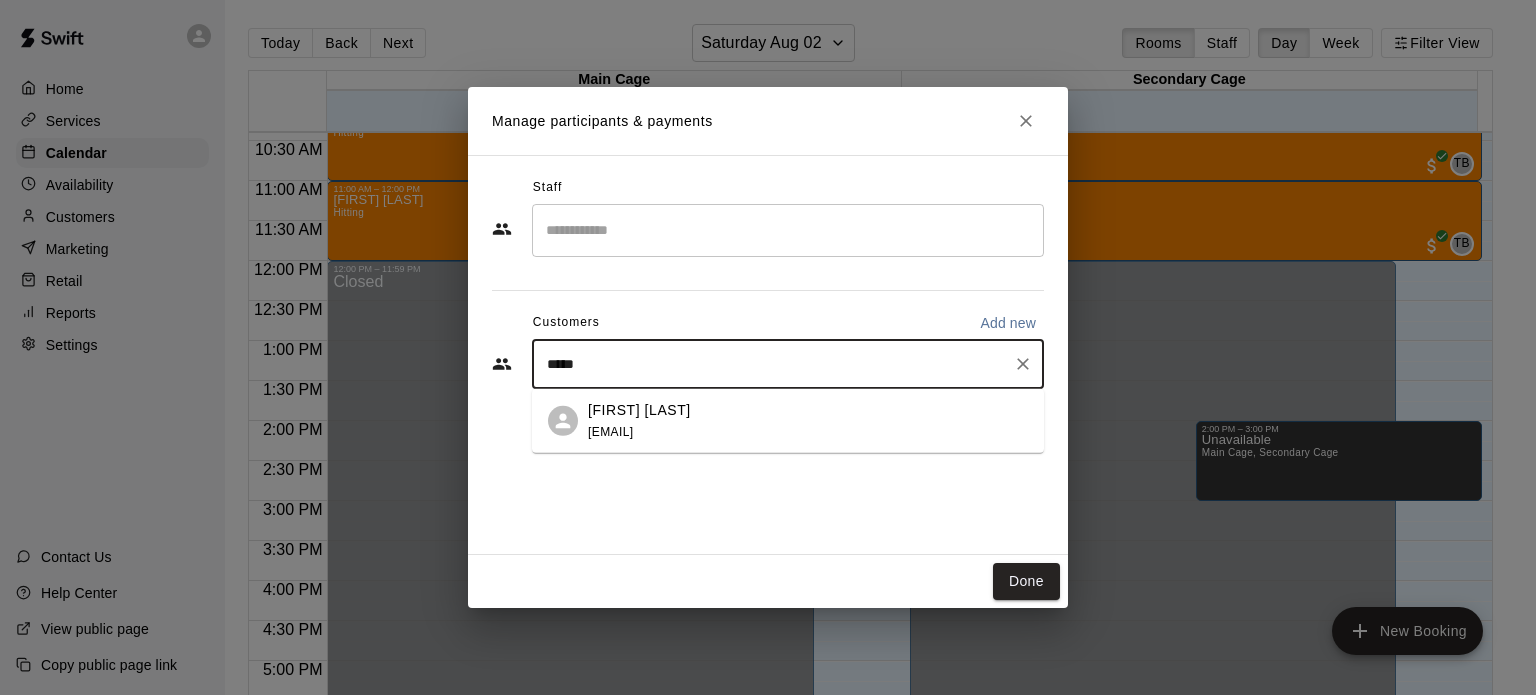 click on "[EMAIL]" at bounding box center (610, 431) 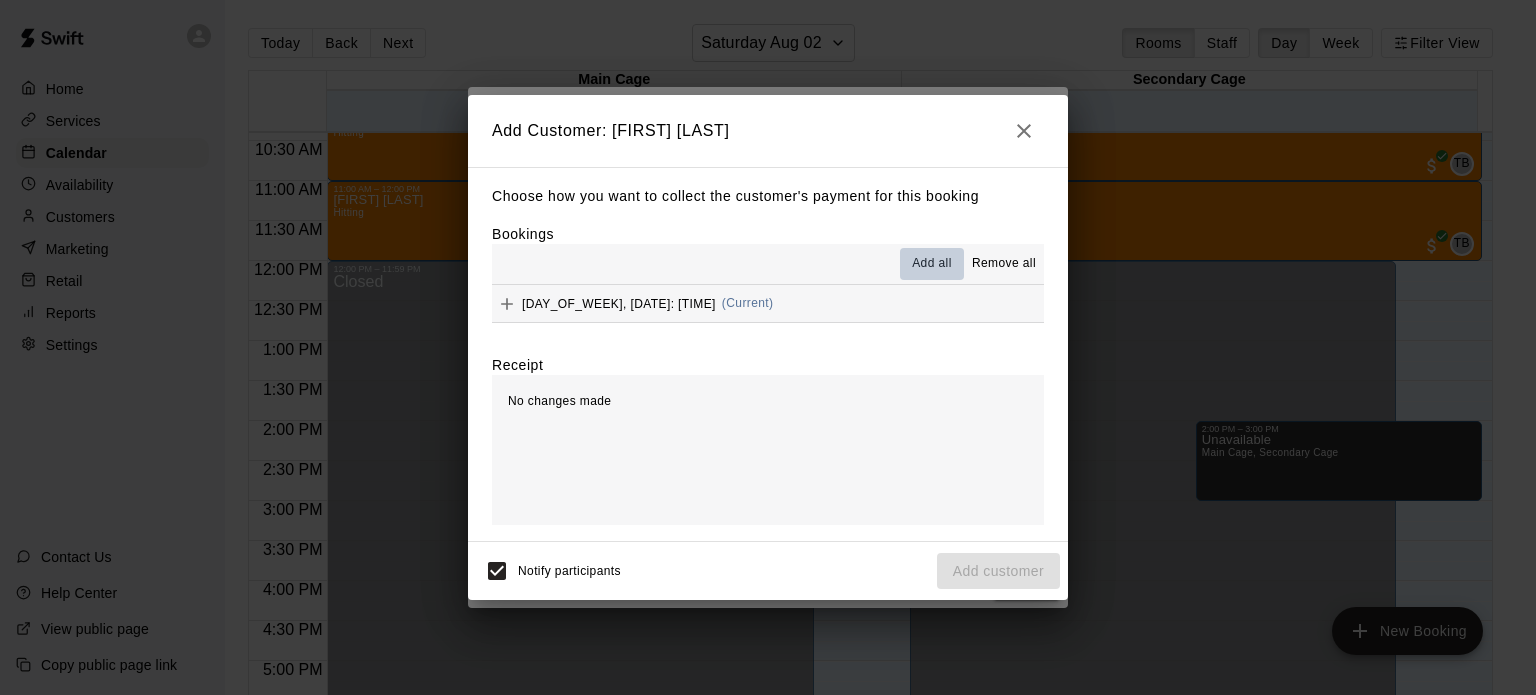 click on "Add all" at bounding box center [932, 264] 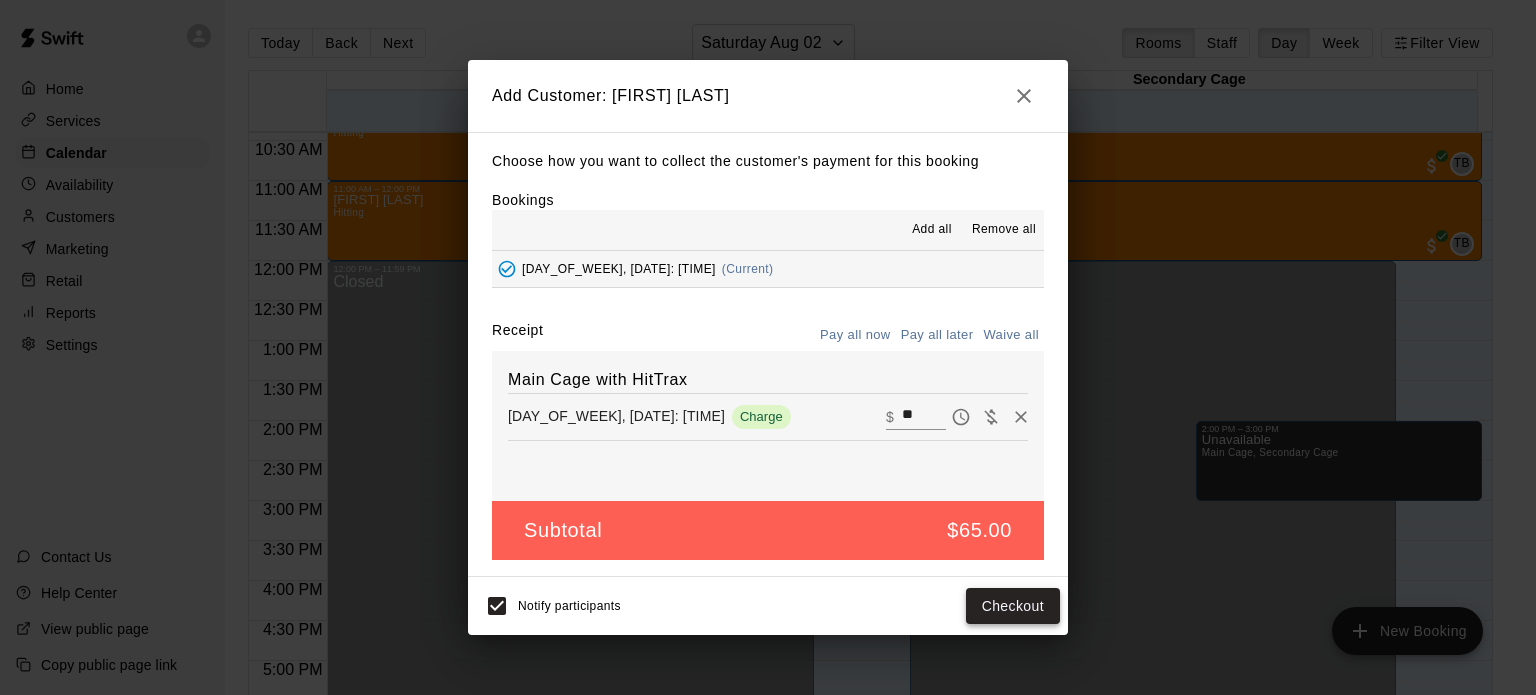 click on "Checkout" at bounding box center [1013, 606] 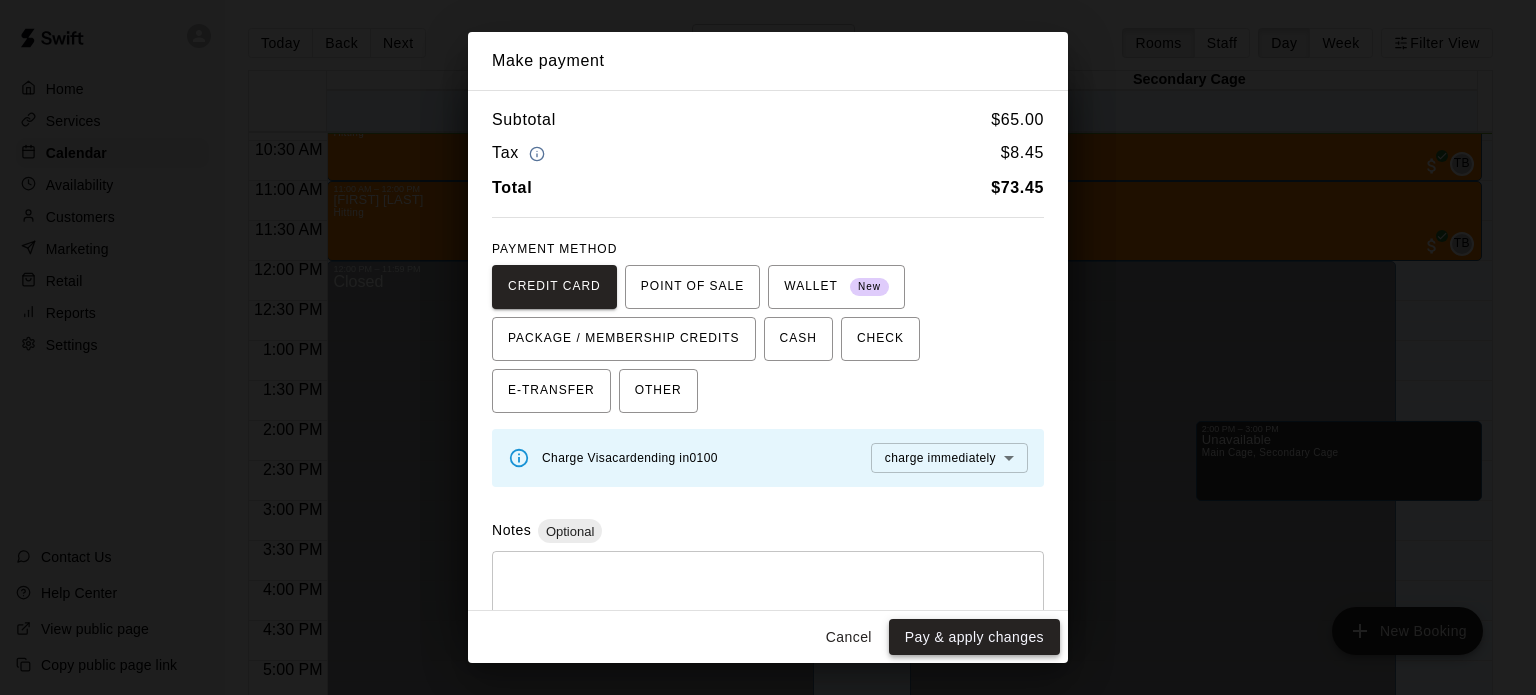 click on "Pay & apply changes" at bounding box center [974, 637] 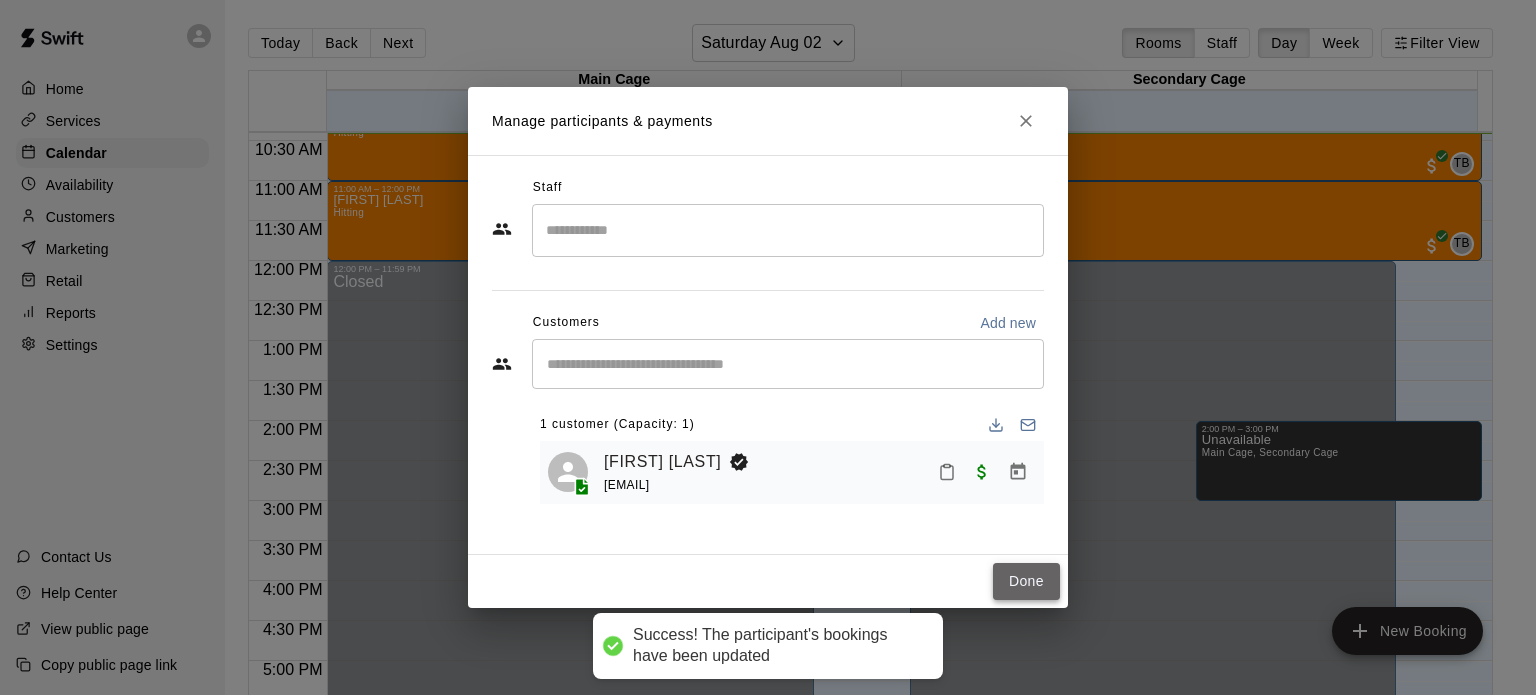 click on "Done" at bounding box center (1026, 581) 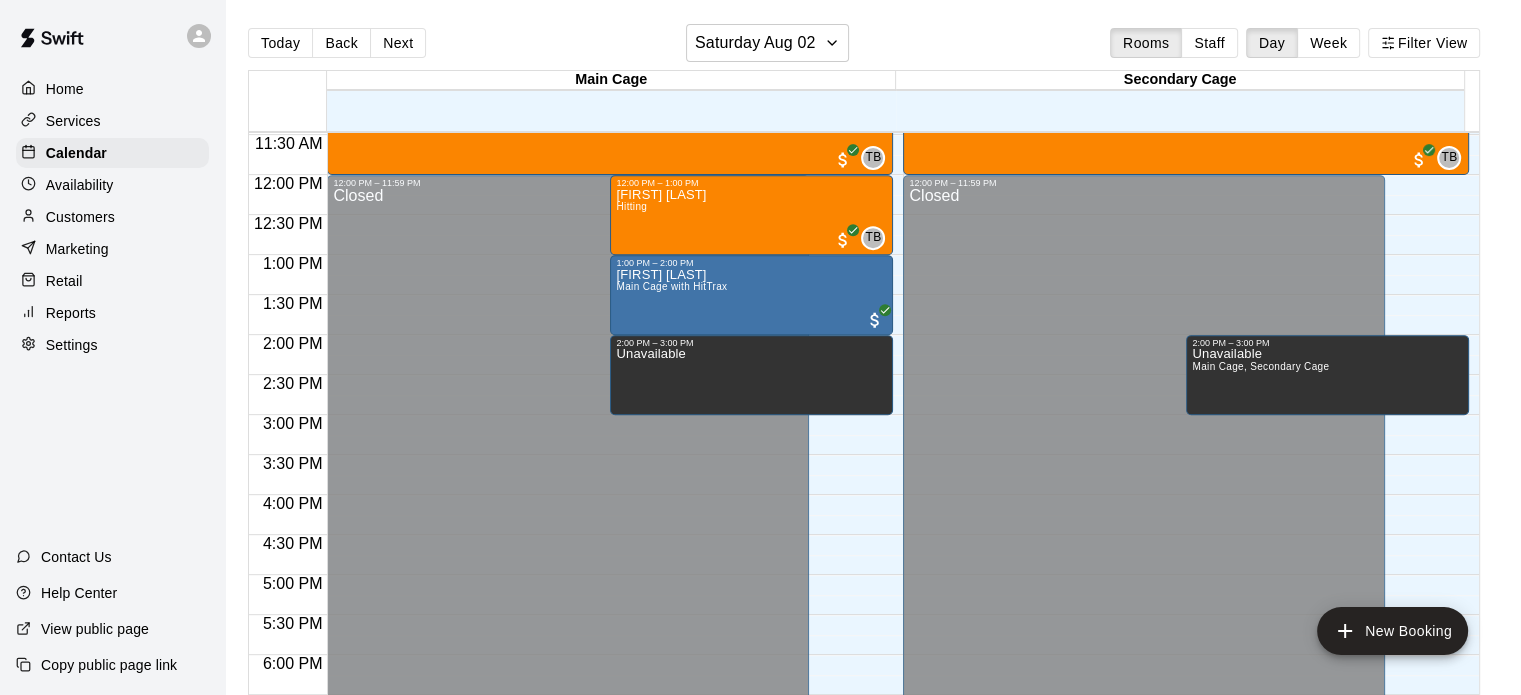 scroll, scrollTop: 920, scrollLeft: 0, axis: vertical 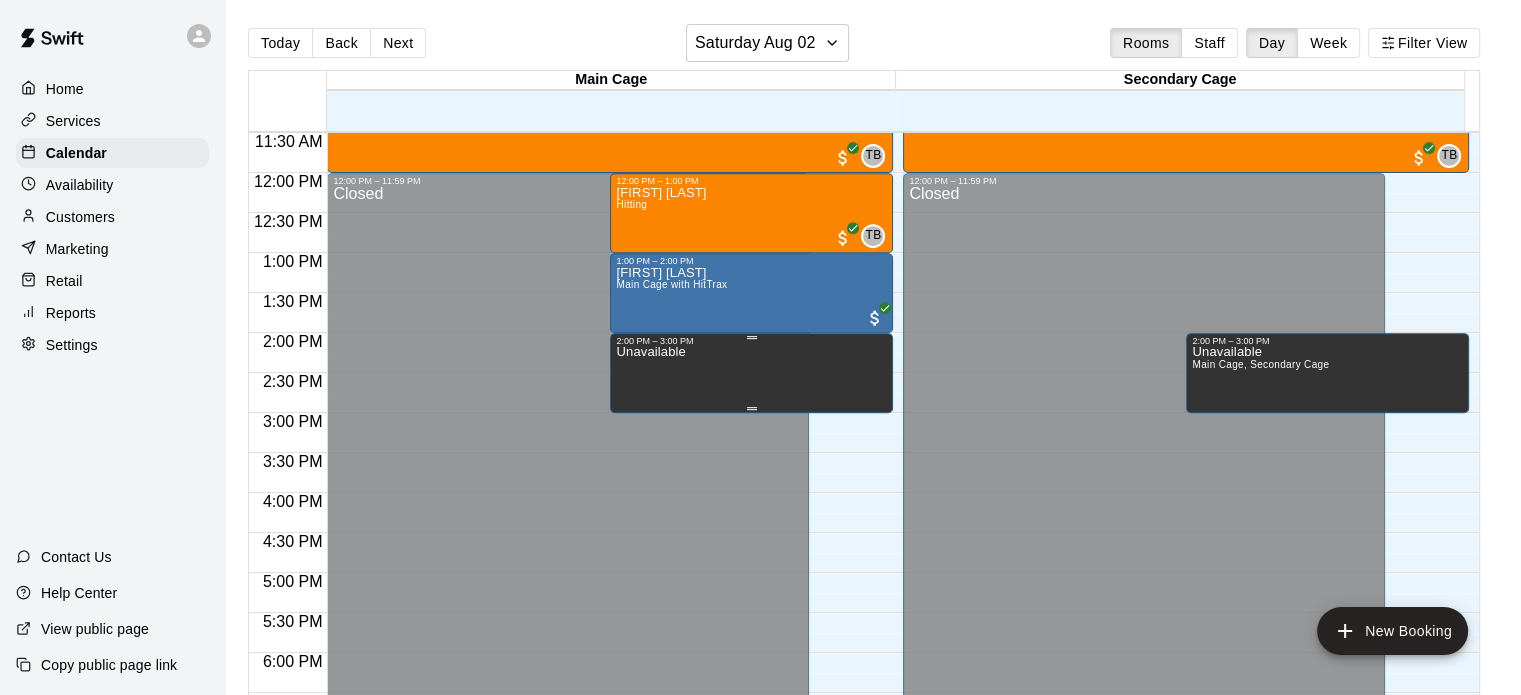 click on "Unavailable" at bounding box center [751, 693] 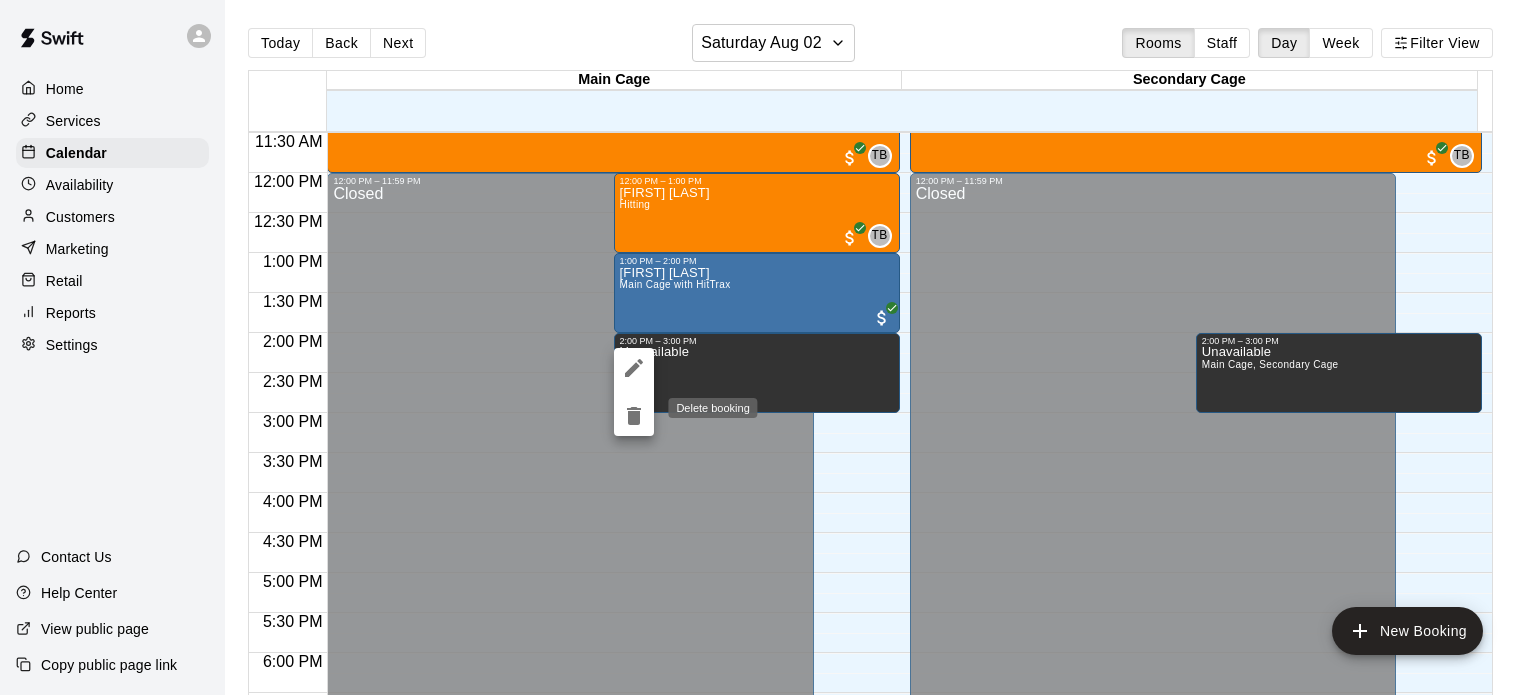 click 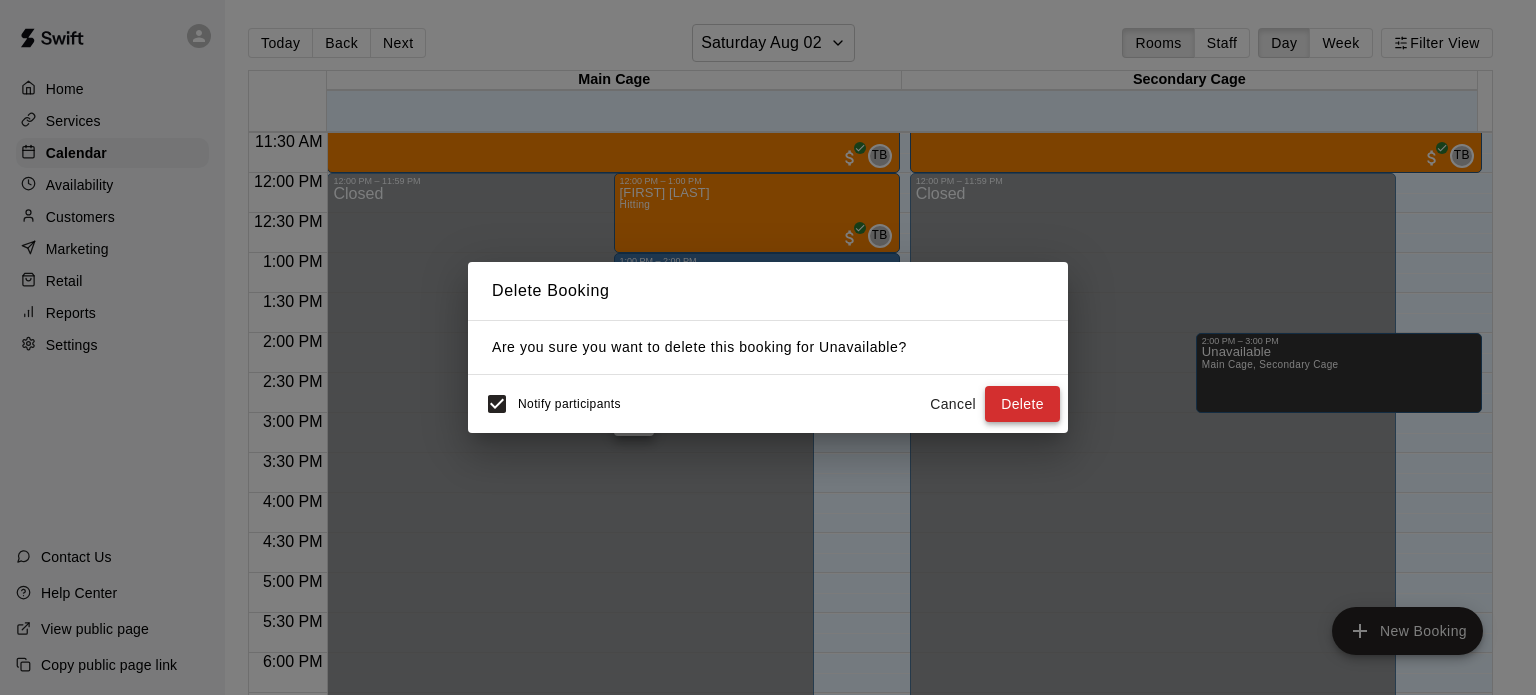 click on "Delete" at bounding box center [1022, 404] 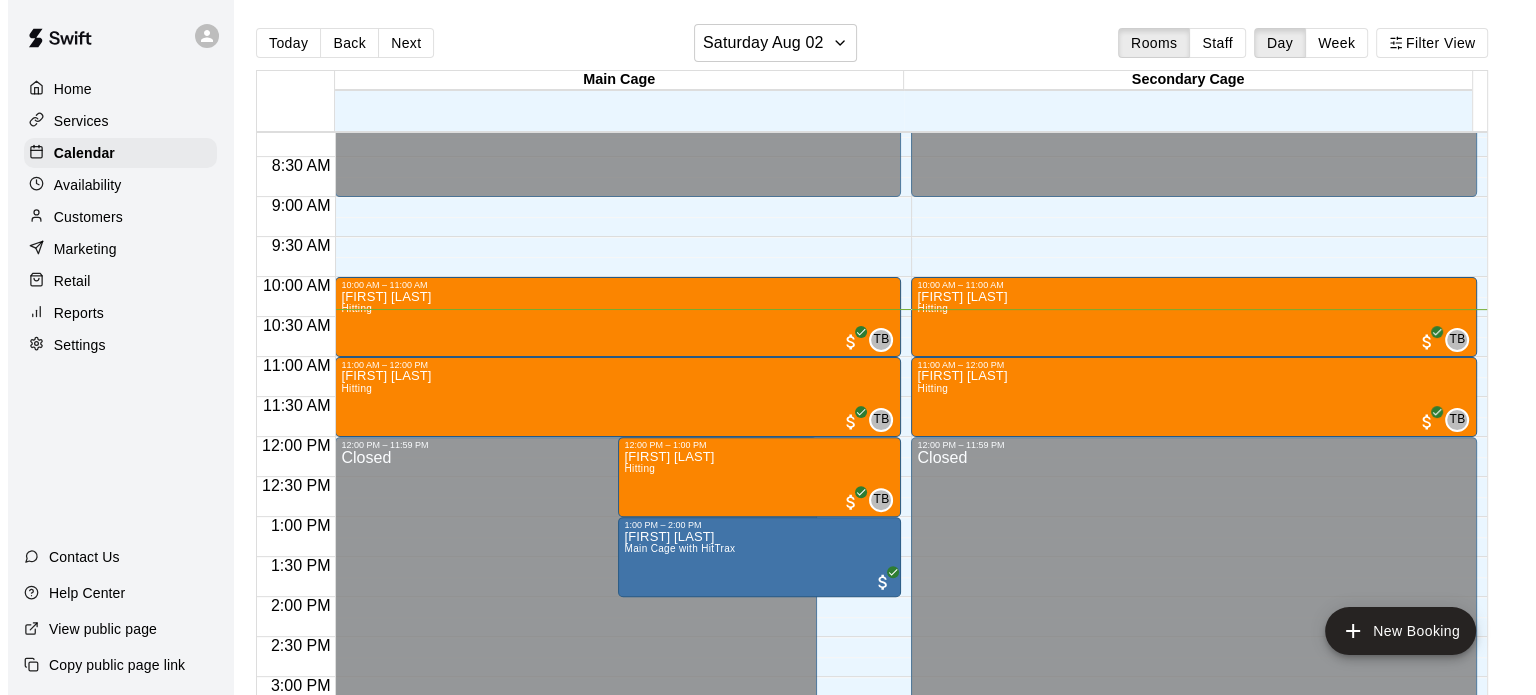 scroll, scrollTop: 656, scrollLeft: 0, axis: vertical 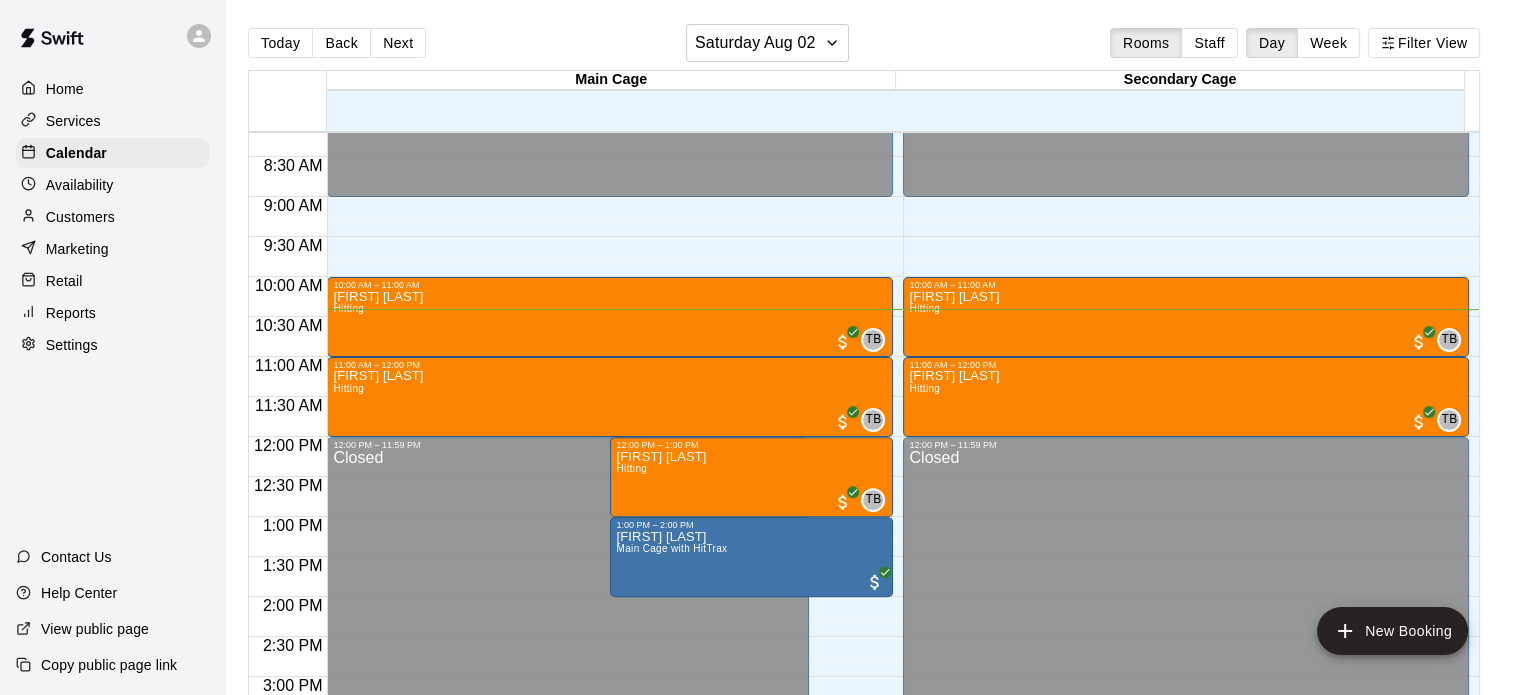 click on "Home" at bounding box center [112, 89] 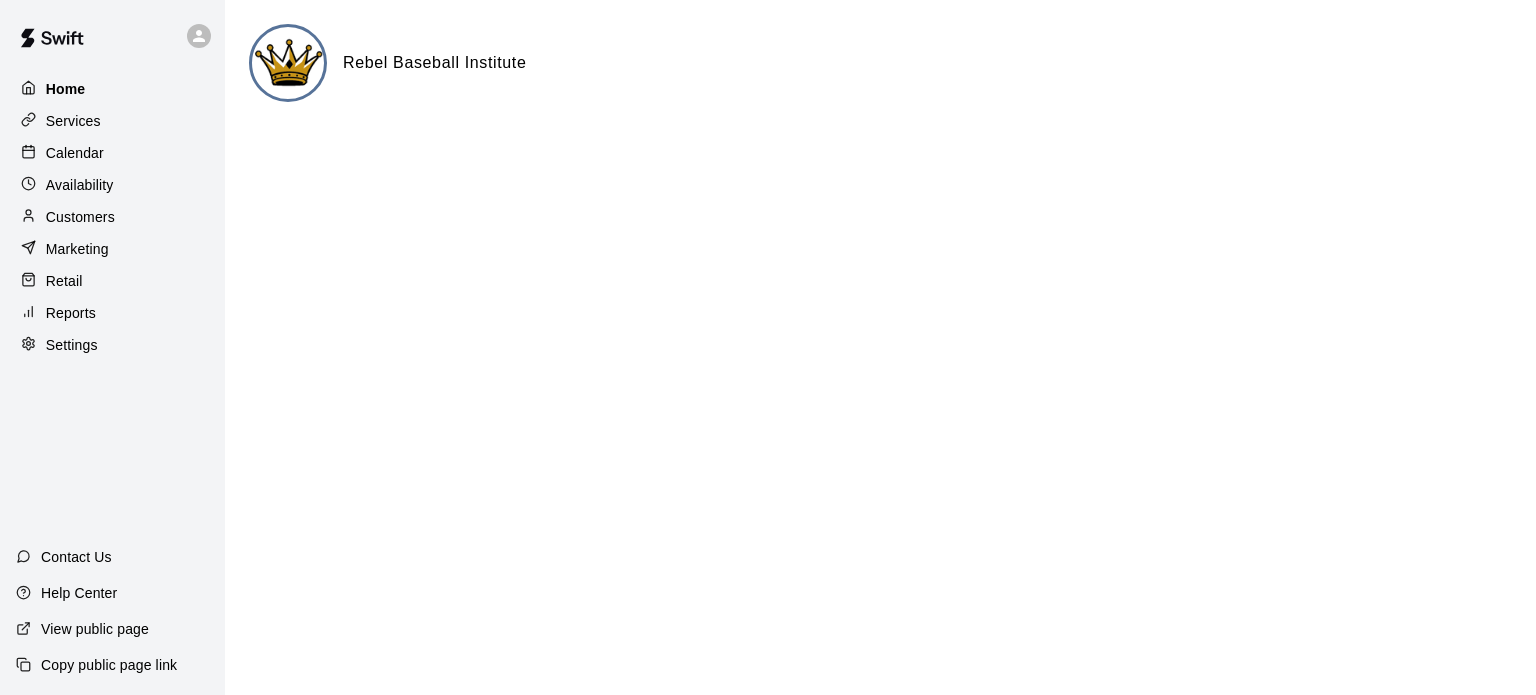 click on "Home" at bounding box center (112, 89) 